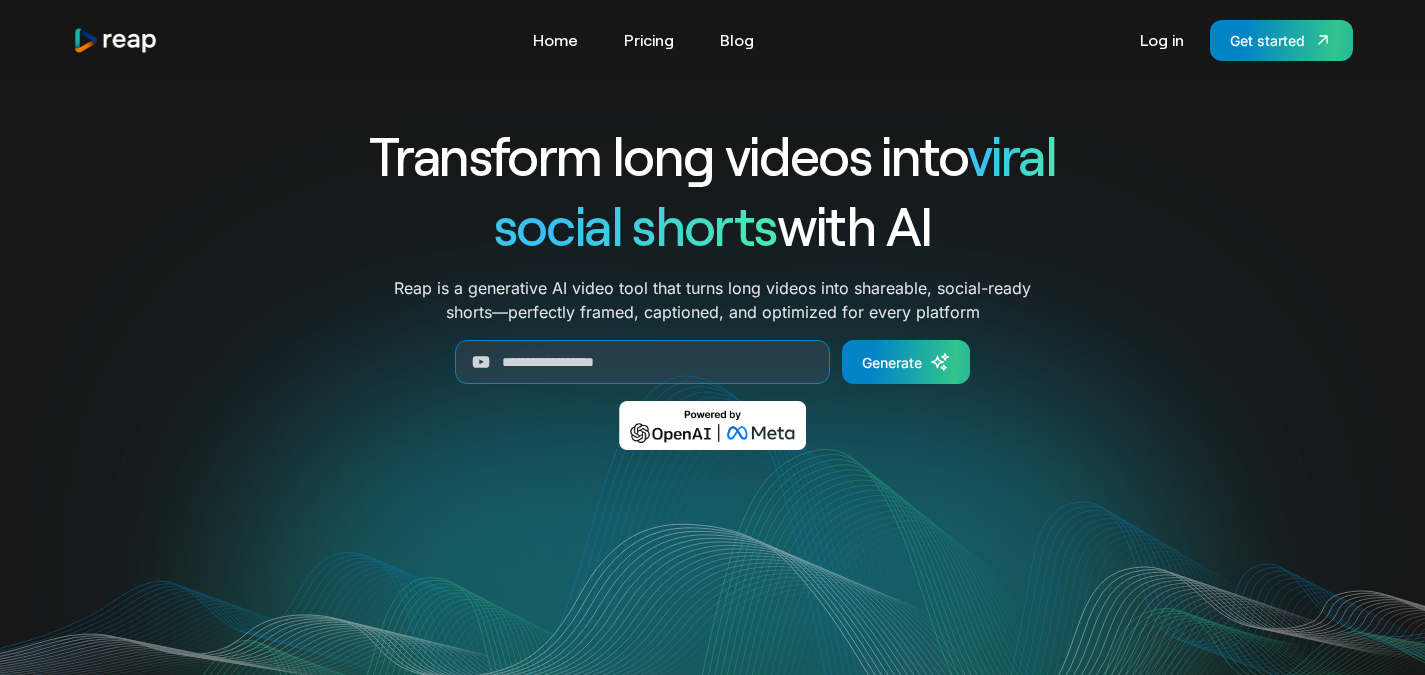 scroll, scrollTop: 0, scrollLeft: 0, axis: both 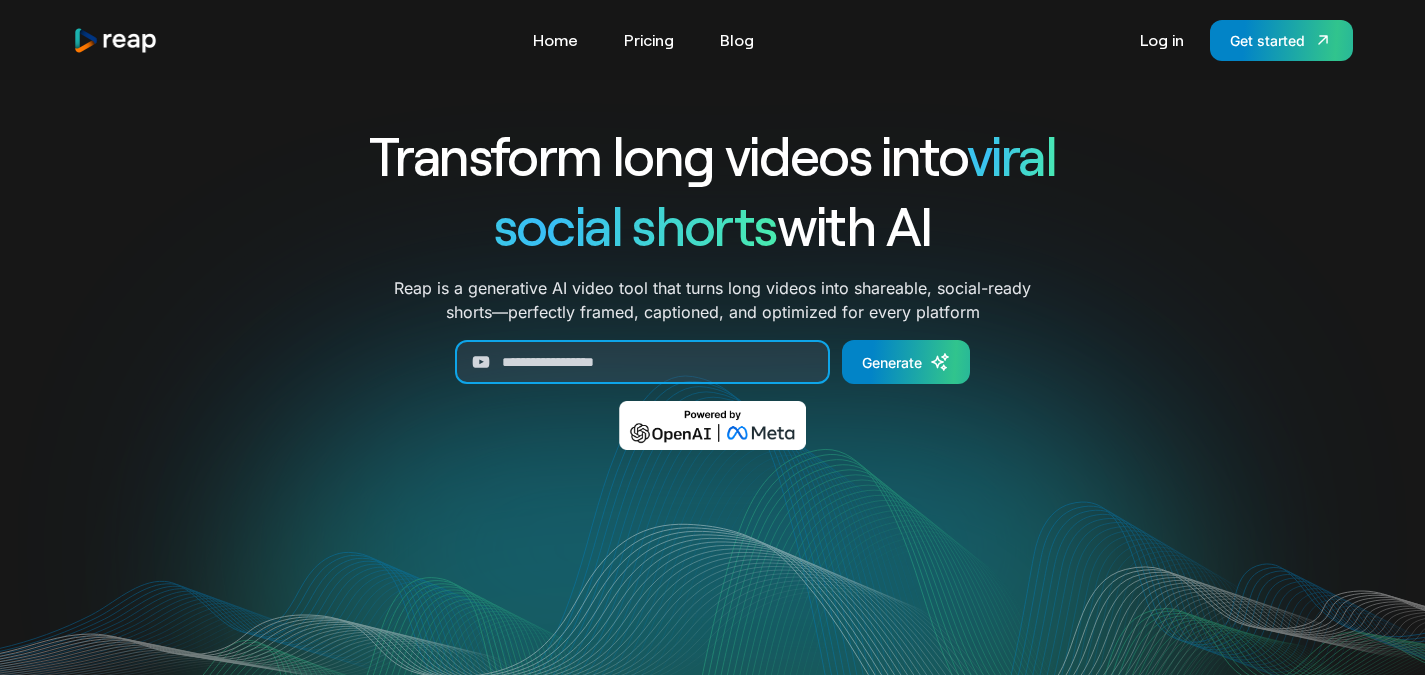 click at bounding box center (642, 362) 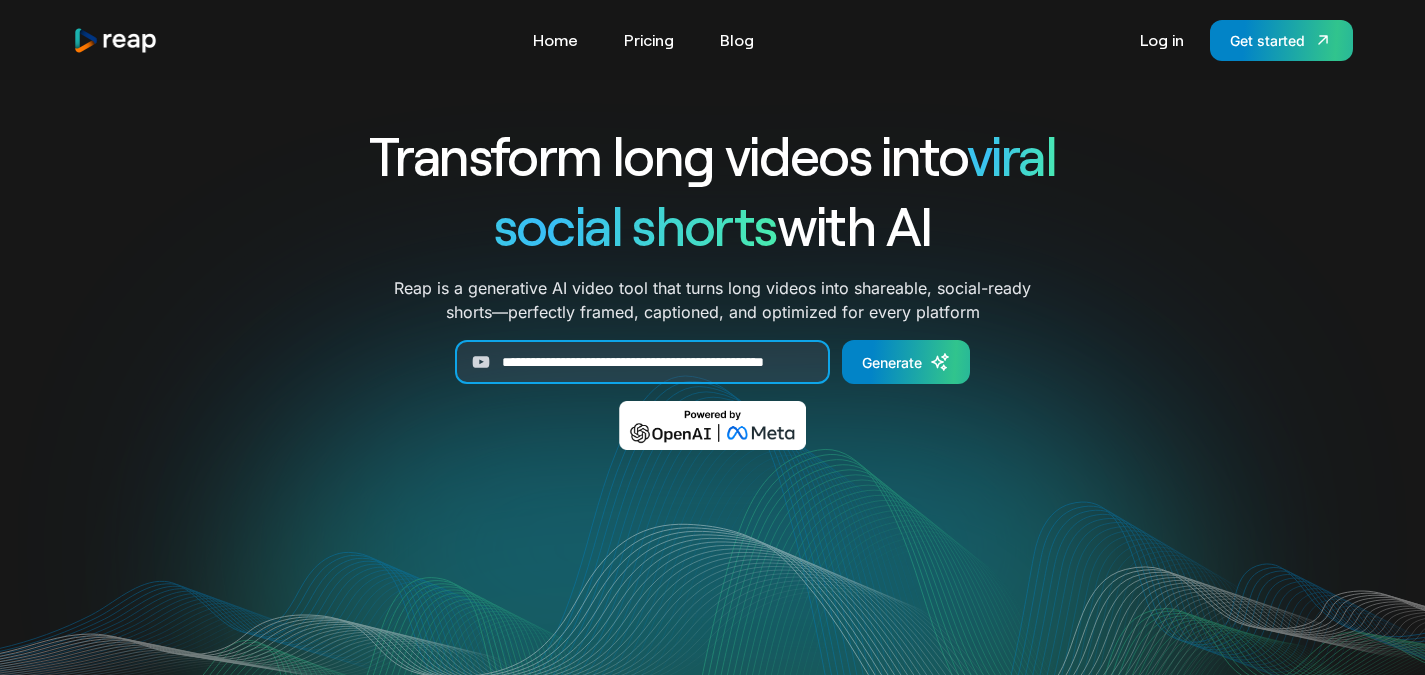 scroll, scrollTop: 0, scrollLeft: 65, axis: horizontal 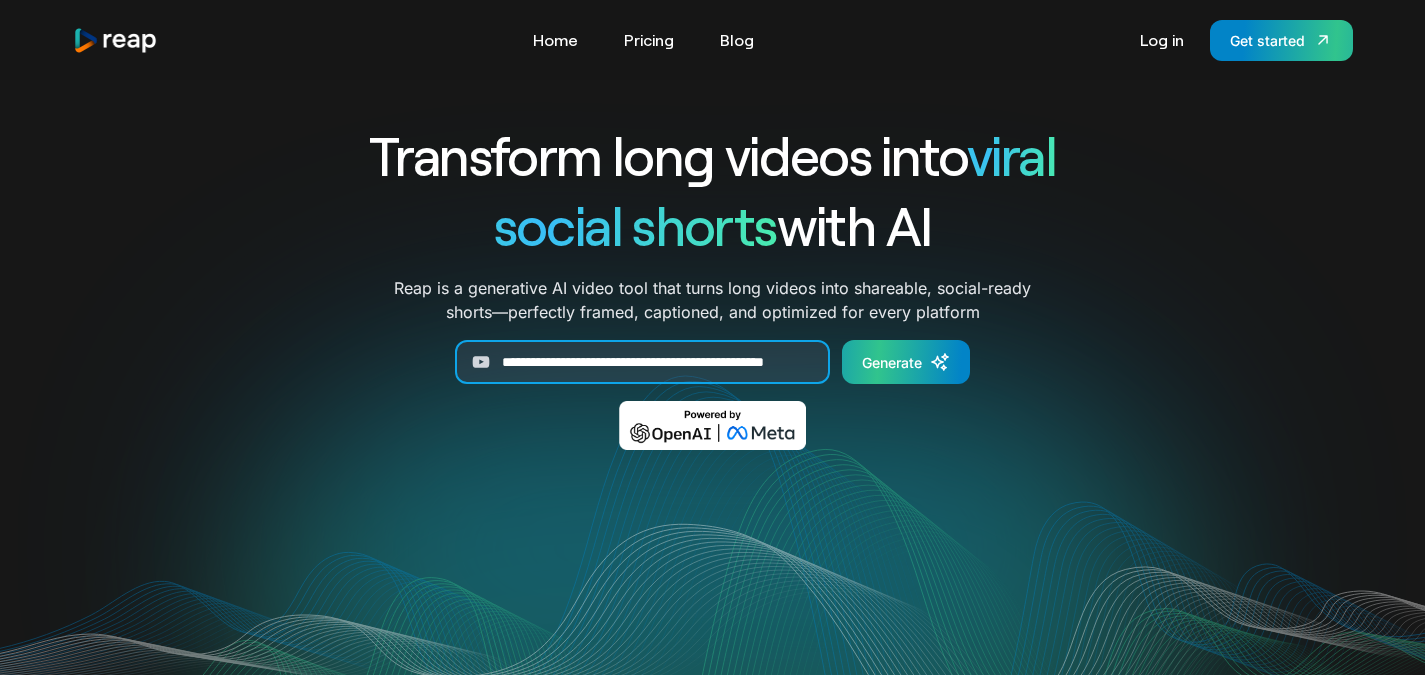 type on "**********" 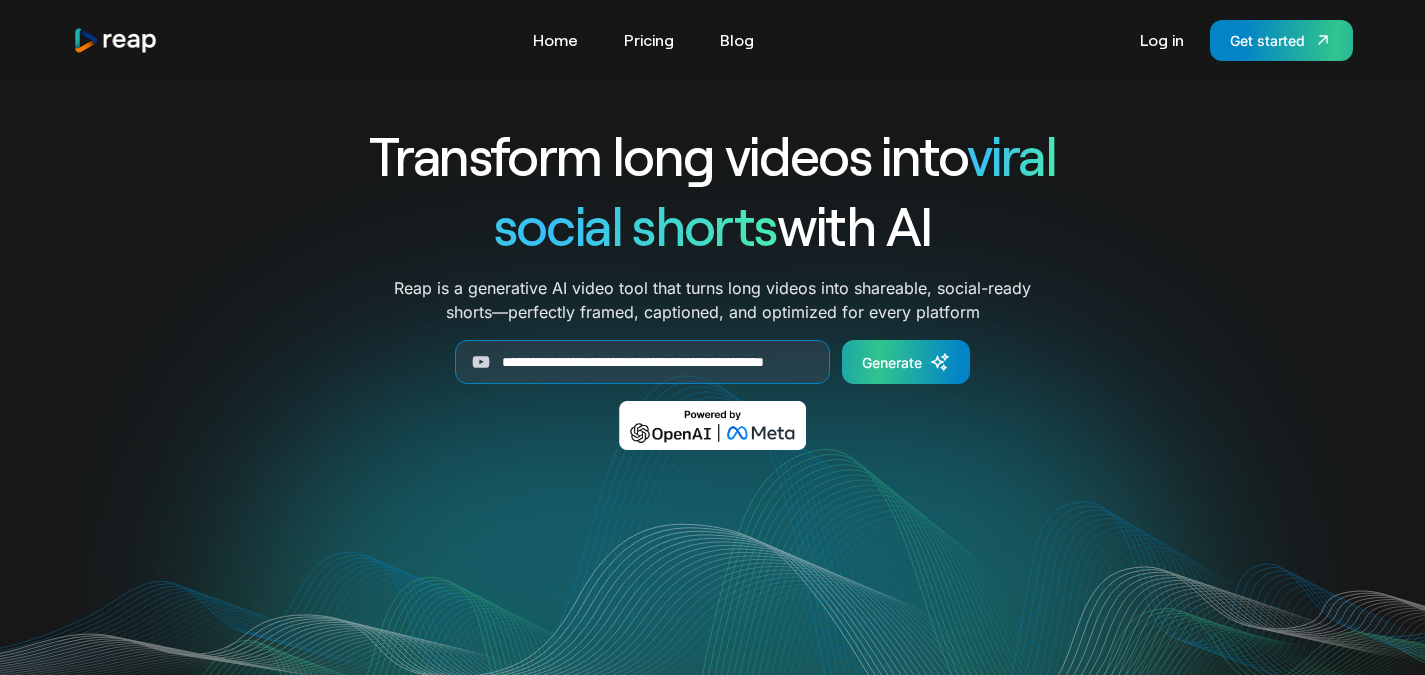 scroll, scrollTop: 0, scrollLeft: 0, axis: both 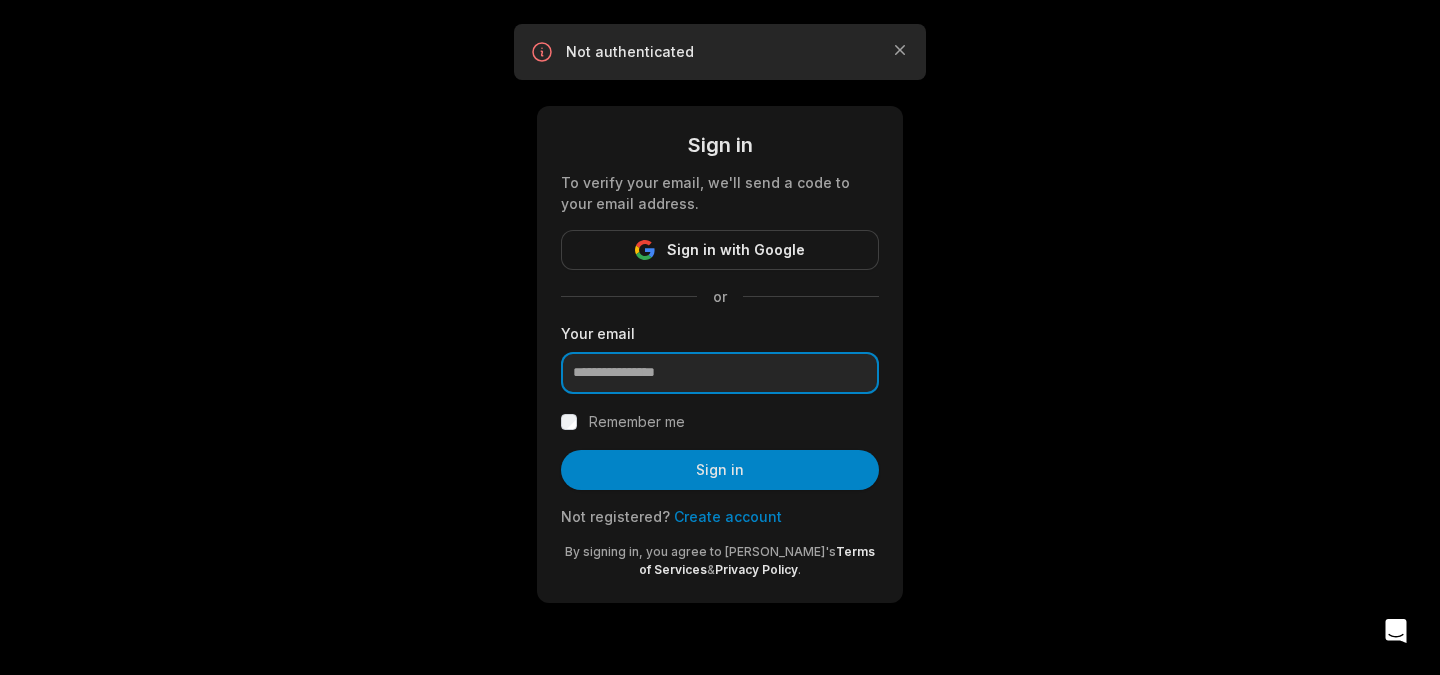click at bounding box center (720, 373) 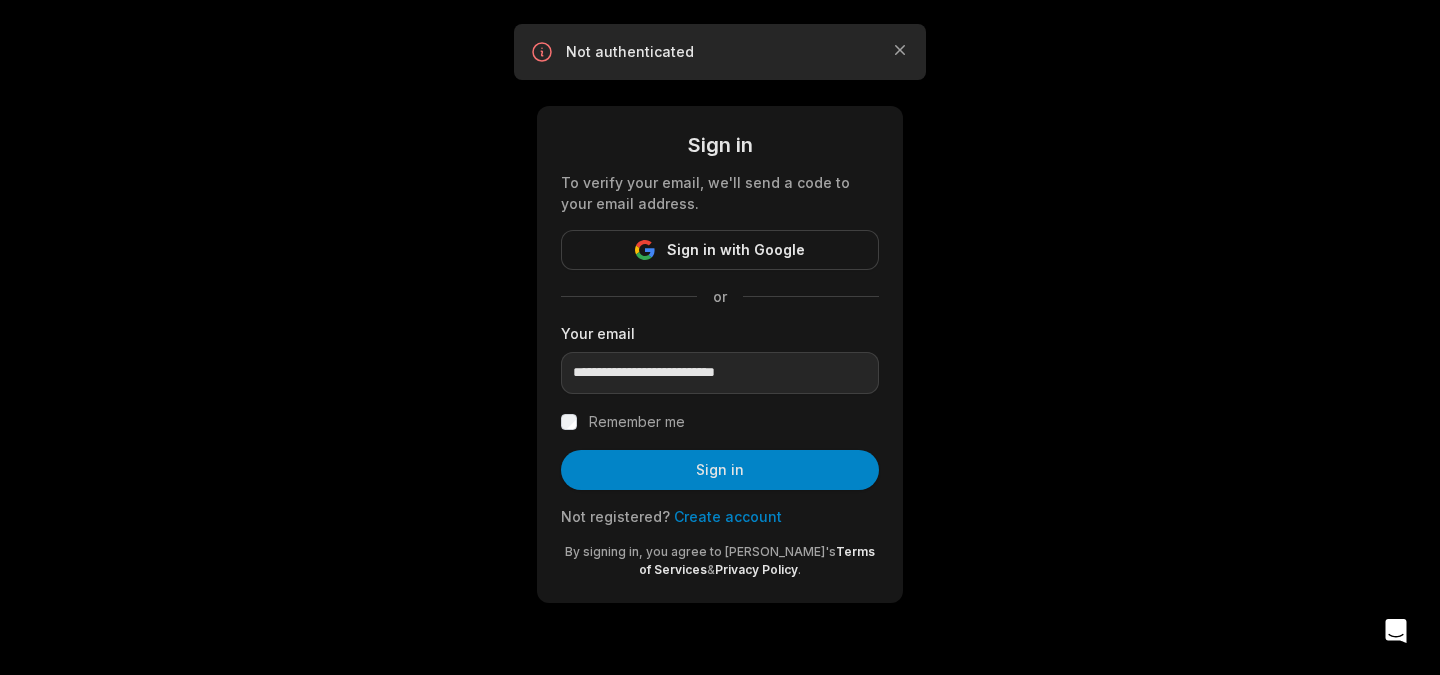 click on "Remember me" at bounding box center (720, 422) 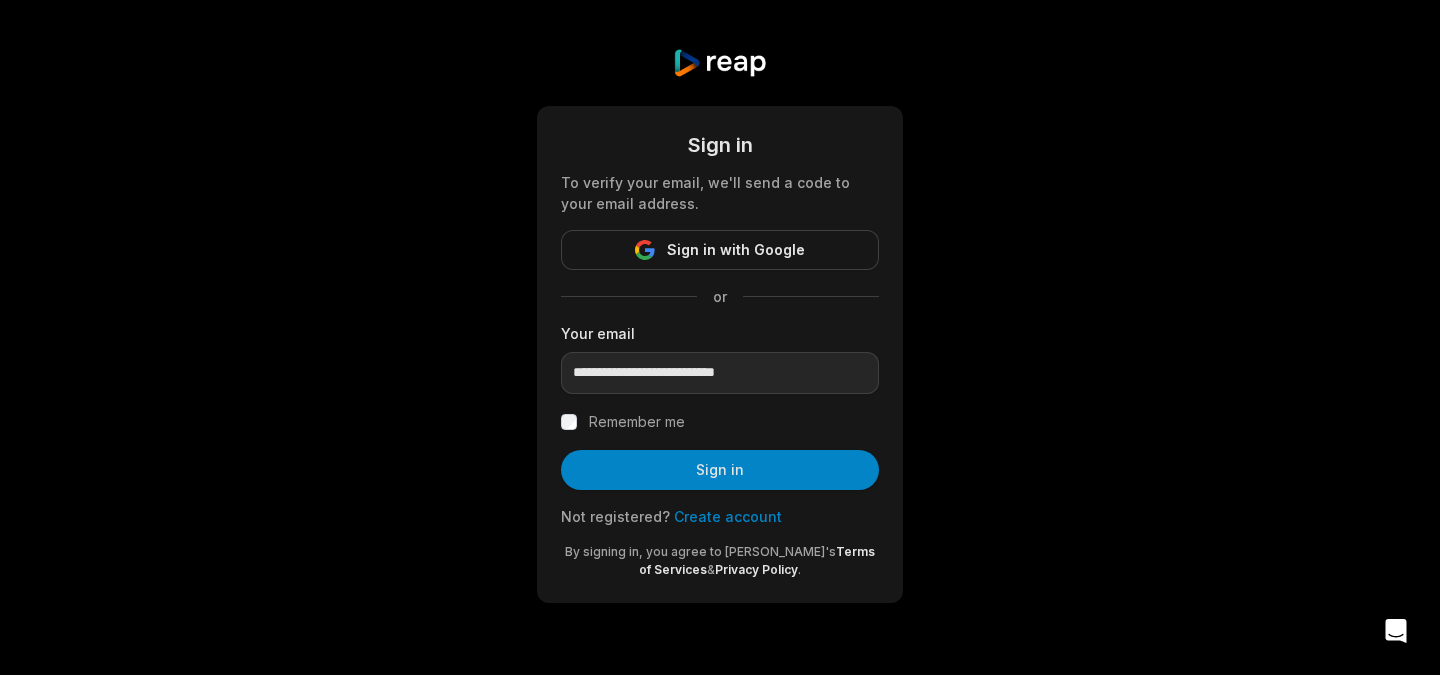 click on "Create account" at bounding box center (728, 516) 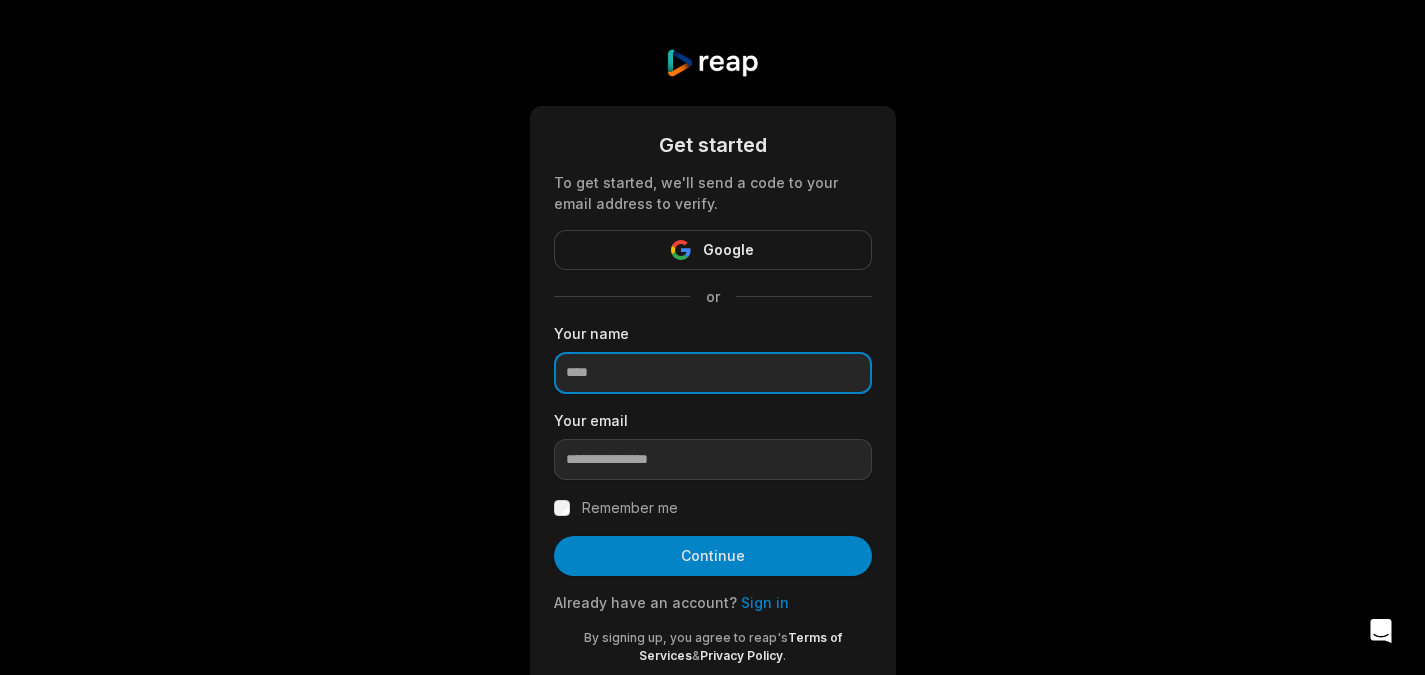click at bounding box center [713, 373] 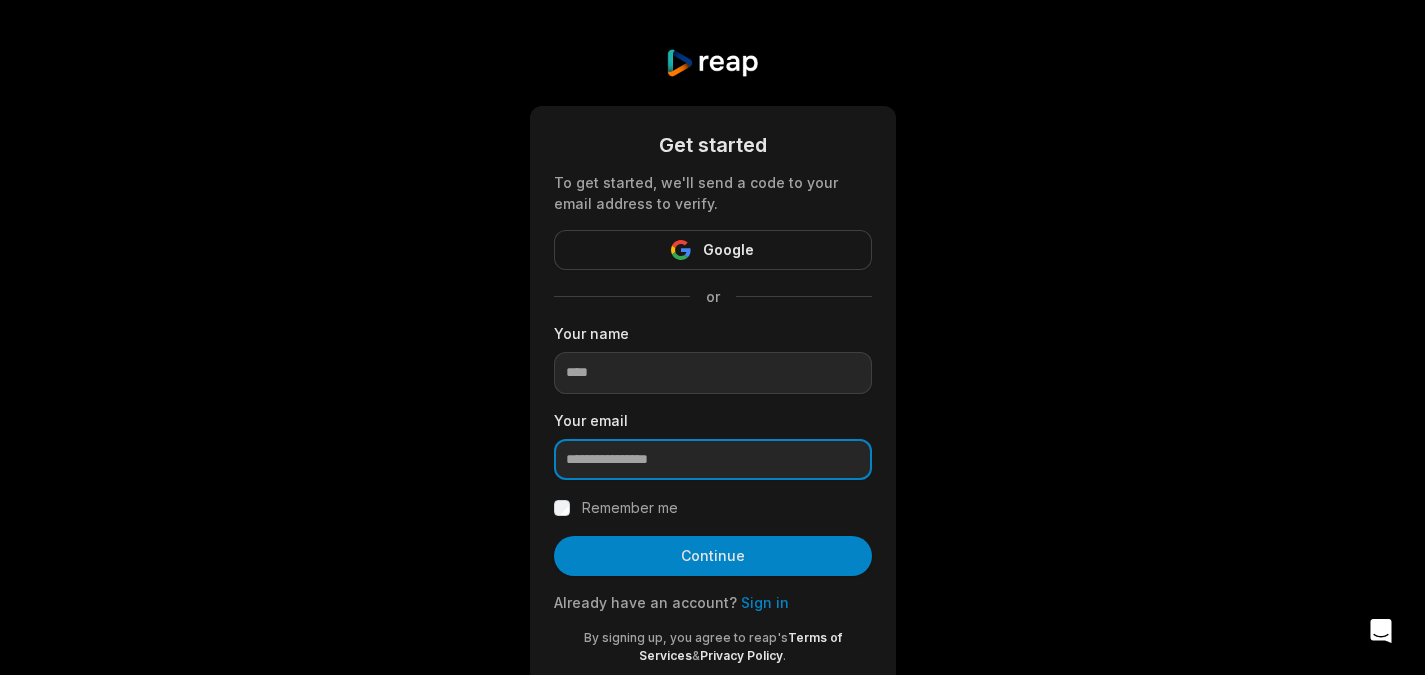 click at bounding box center (713, 460) 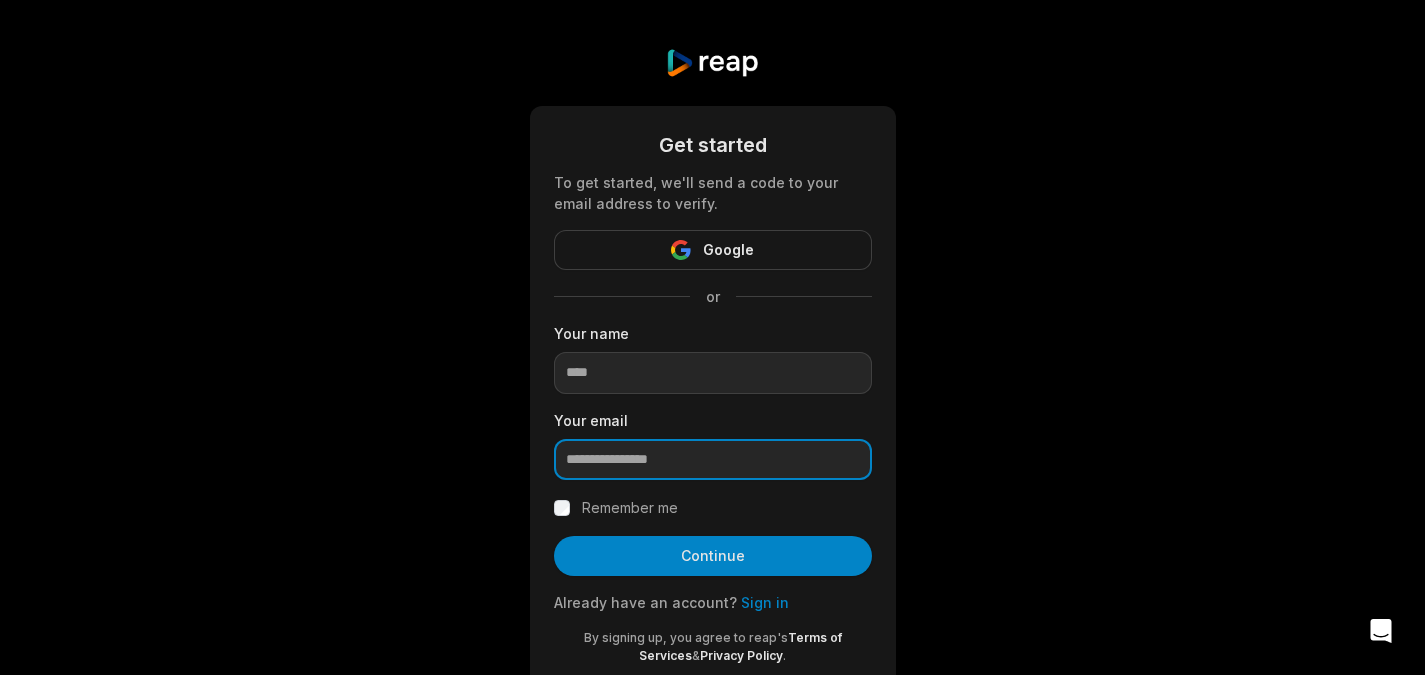 type on "**********" 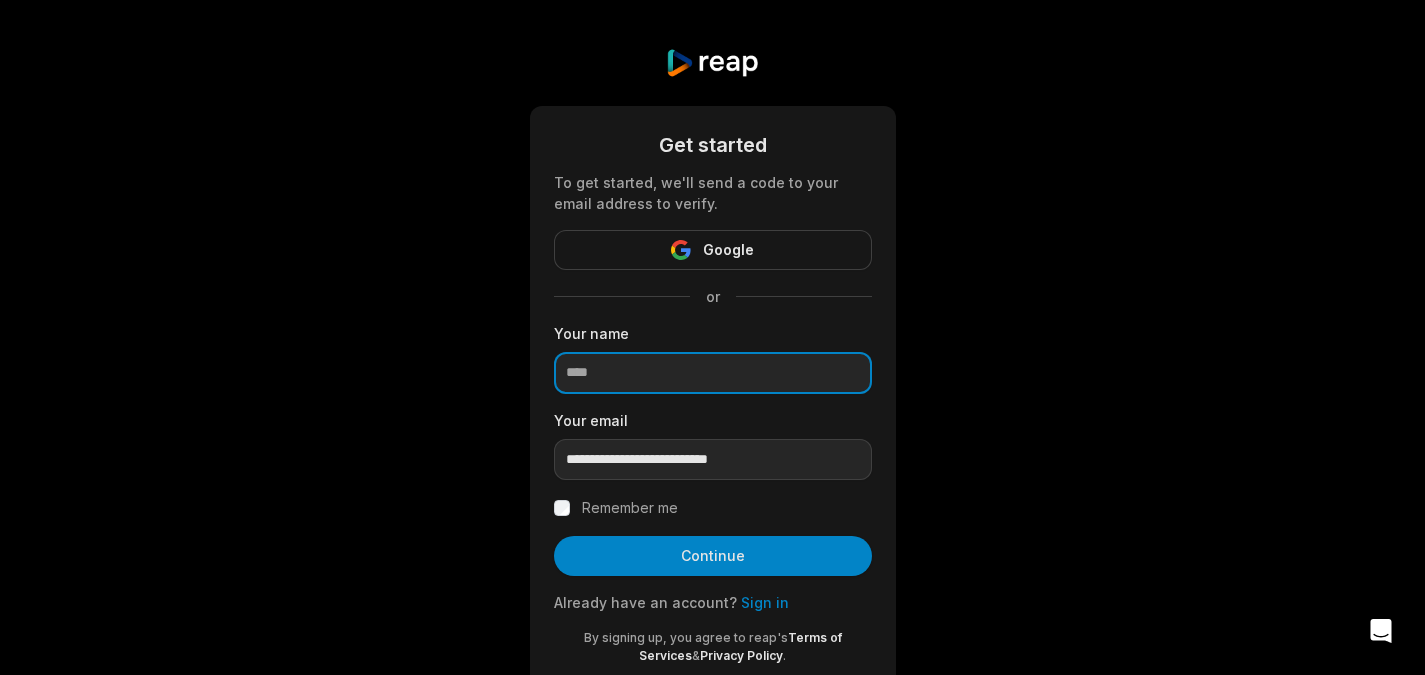 click at bounding box center [713, 373] 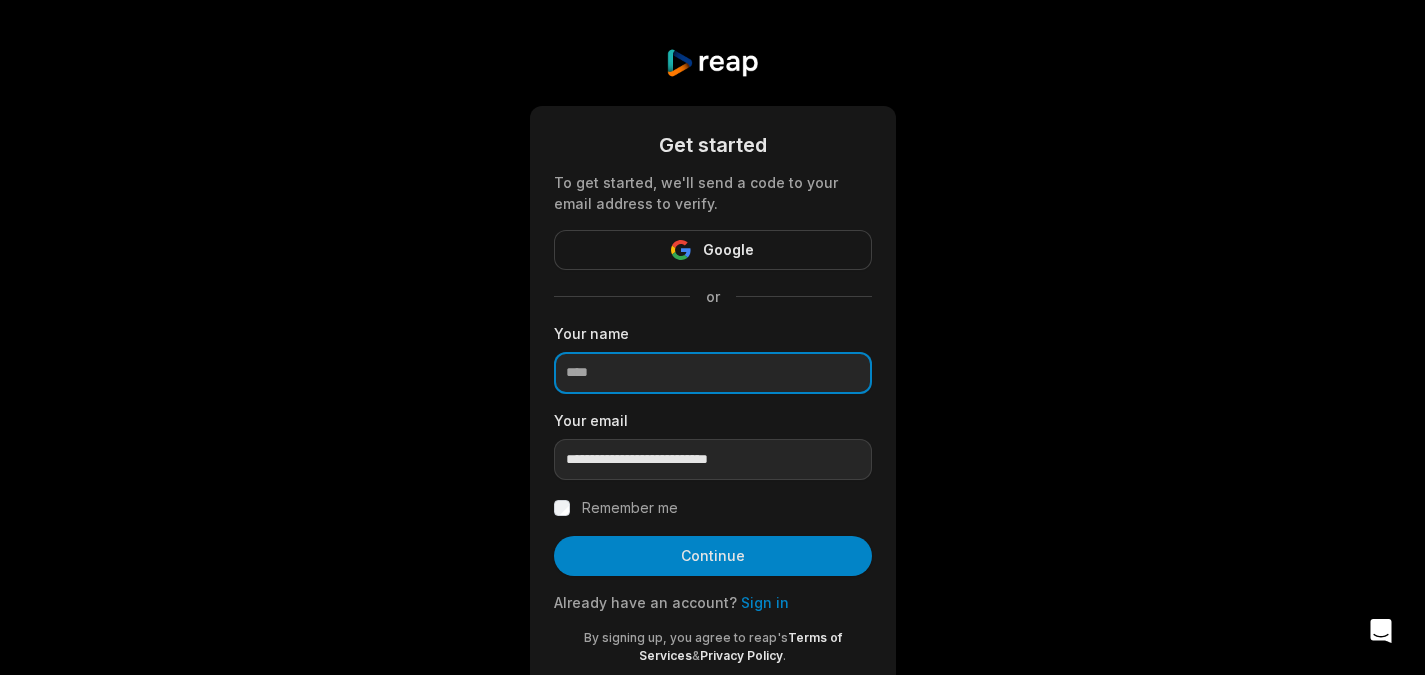 type on "**********" 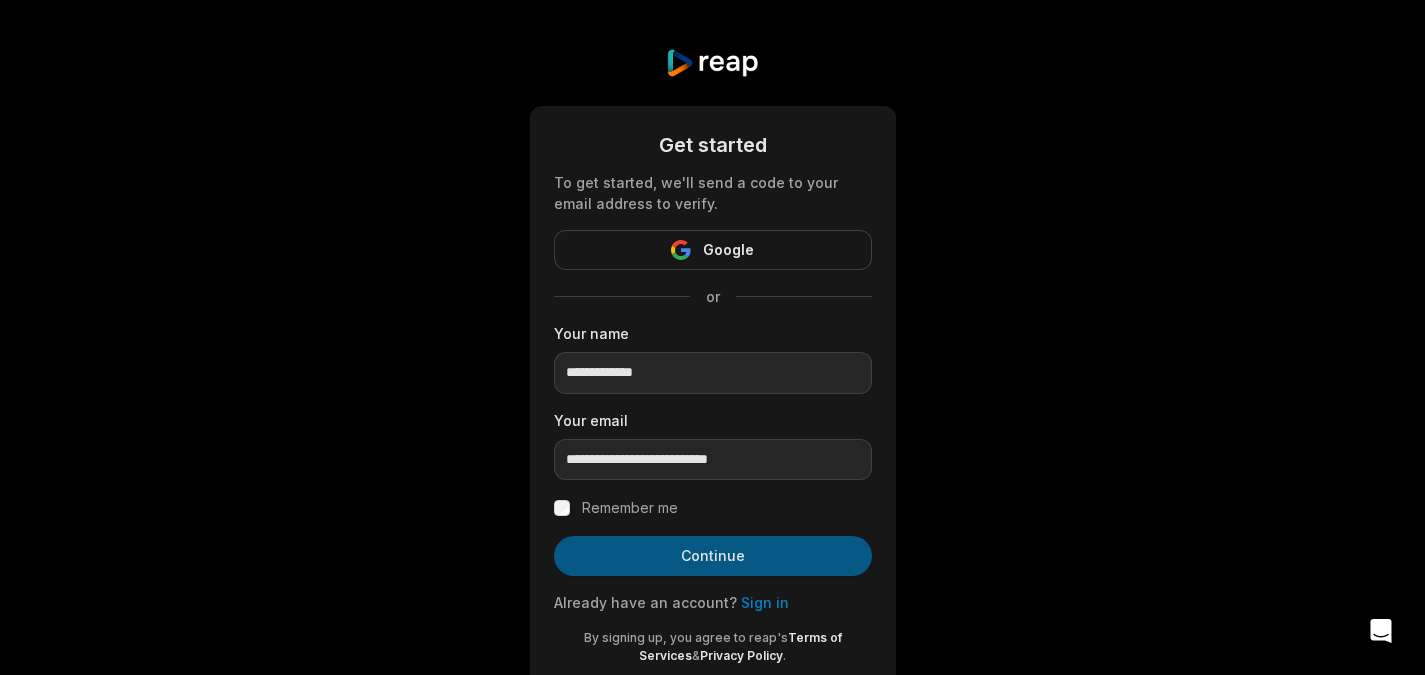 click on "Continue" at bounding box center [713, 556] 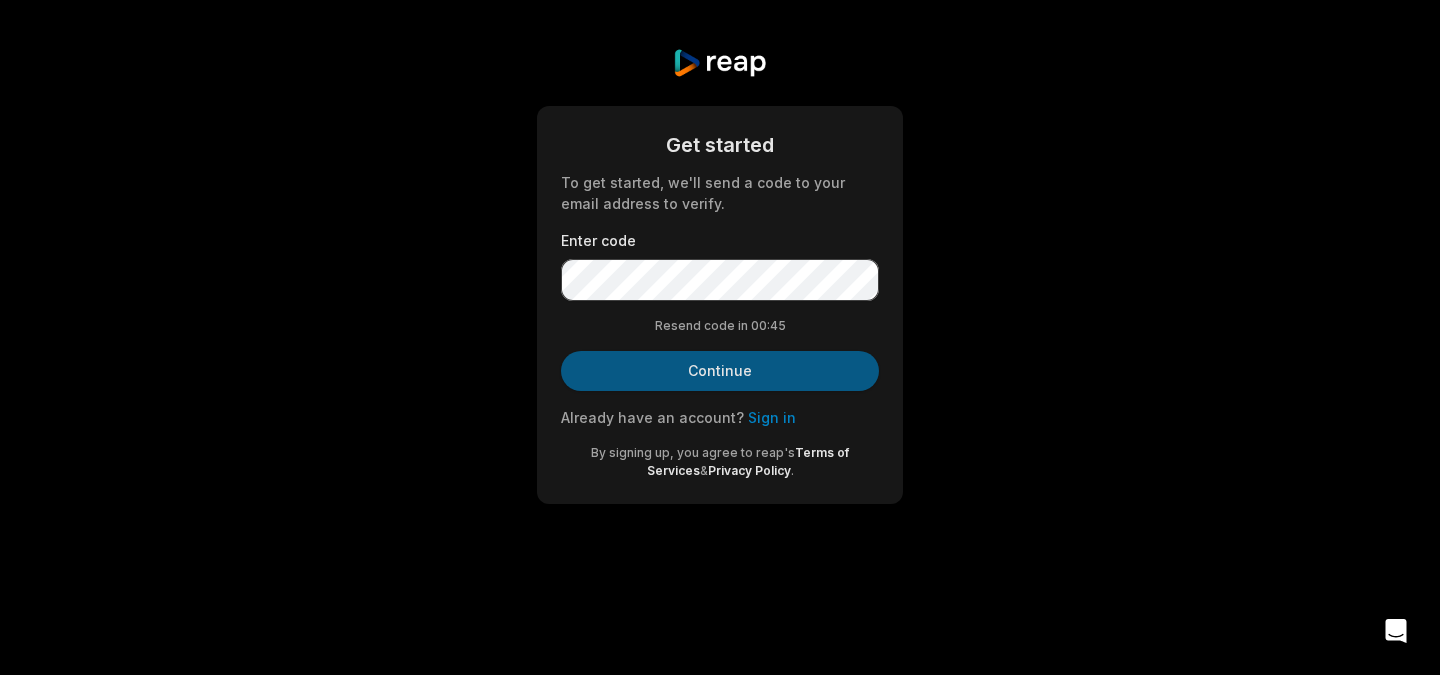 click on "Continue" at bounding box center [720, 371] 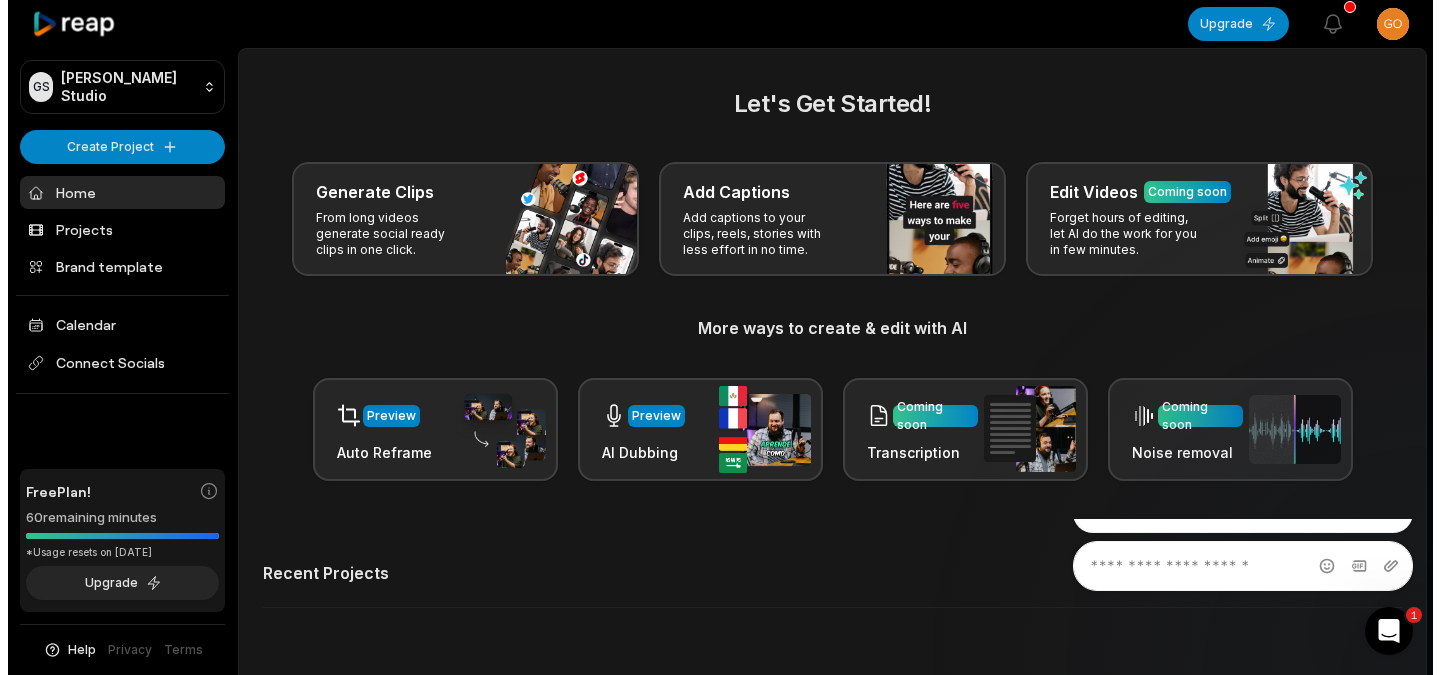 scroll, scrollTop: 0, scrollLeft: 0, axis: both 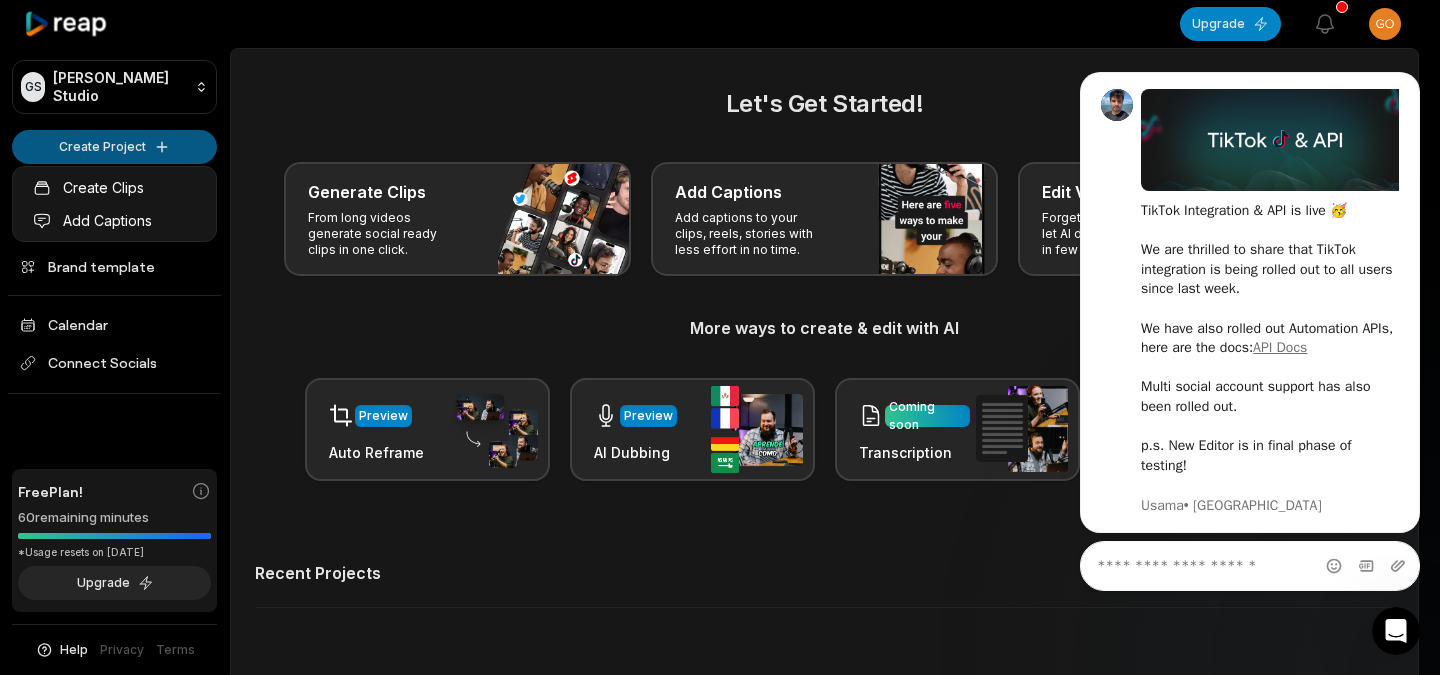 click on "GS Gorka's Studio Create Project Home Projects Brand template Calendar Connect Socials Free  Plan! 60  remaining minutes *Usage resets on August 5, 2025 Upgrade Help Privacy Terms Open sidebar Upgrade View notifications Open user menu   Let's Get Started! Generate Clips From long videos generate social ready clips in one click. Add Captions Add captions to your clips, reels, stories with less effort in no time. Edit Videos Coming soon Forget hours of editing, let AI do the work for you in few minutes. More ways to create & edit with AI Preview Auto Reframe Preview AI Dubbing Coming soon Transcription Coming soon Noise removal Recent Projects View all Made with   in San Francisco Create Clips Add Captions" at bounding box center [720, 337] 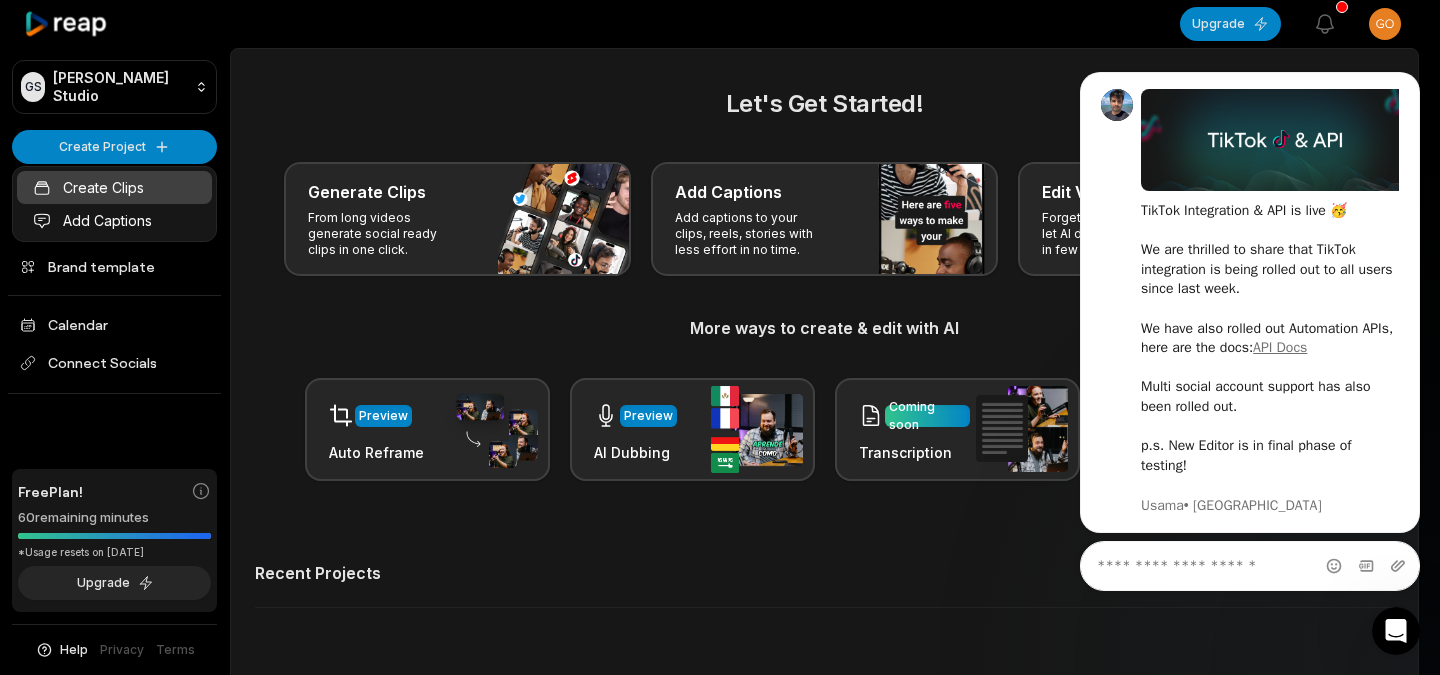 click on "Create Clips" at bounding box center [114, 187] 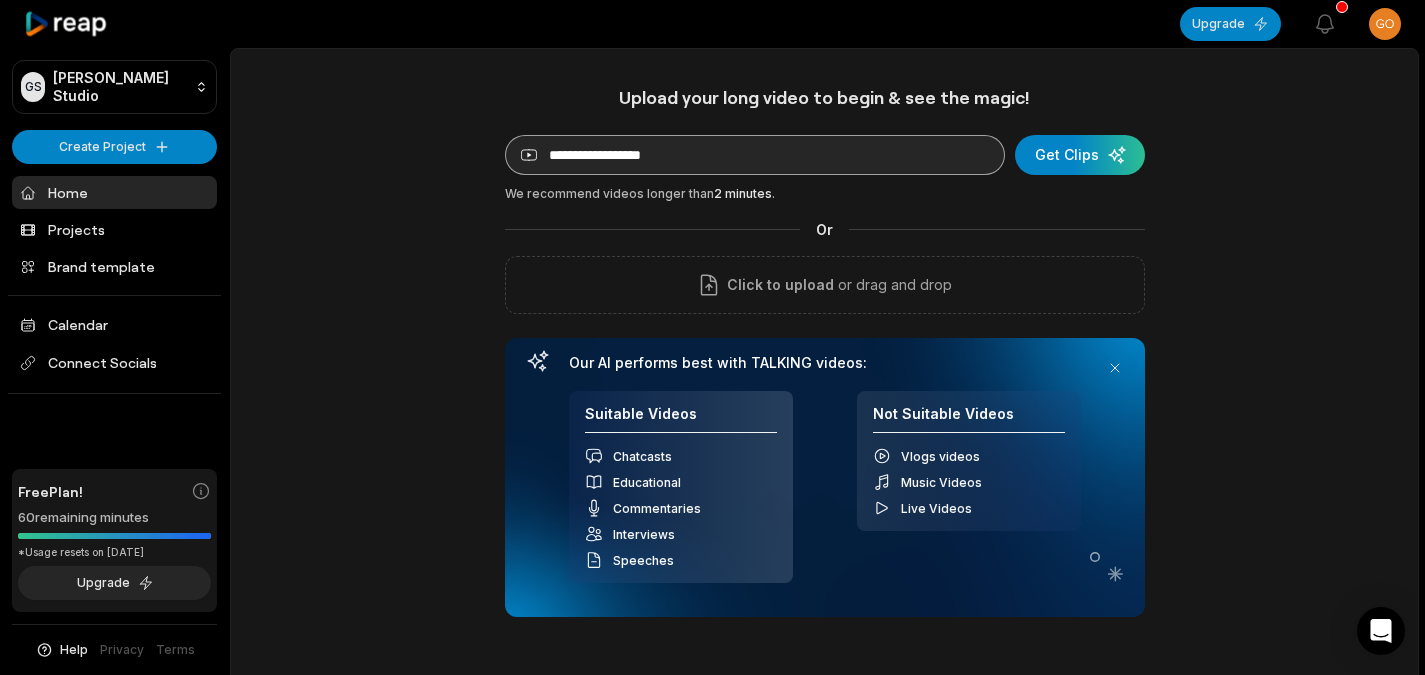 scroll, scrollTop: 0, scrollLeft: 0, axis: both 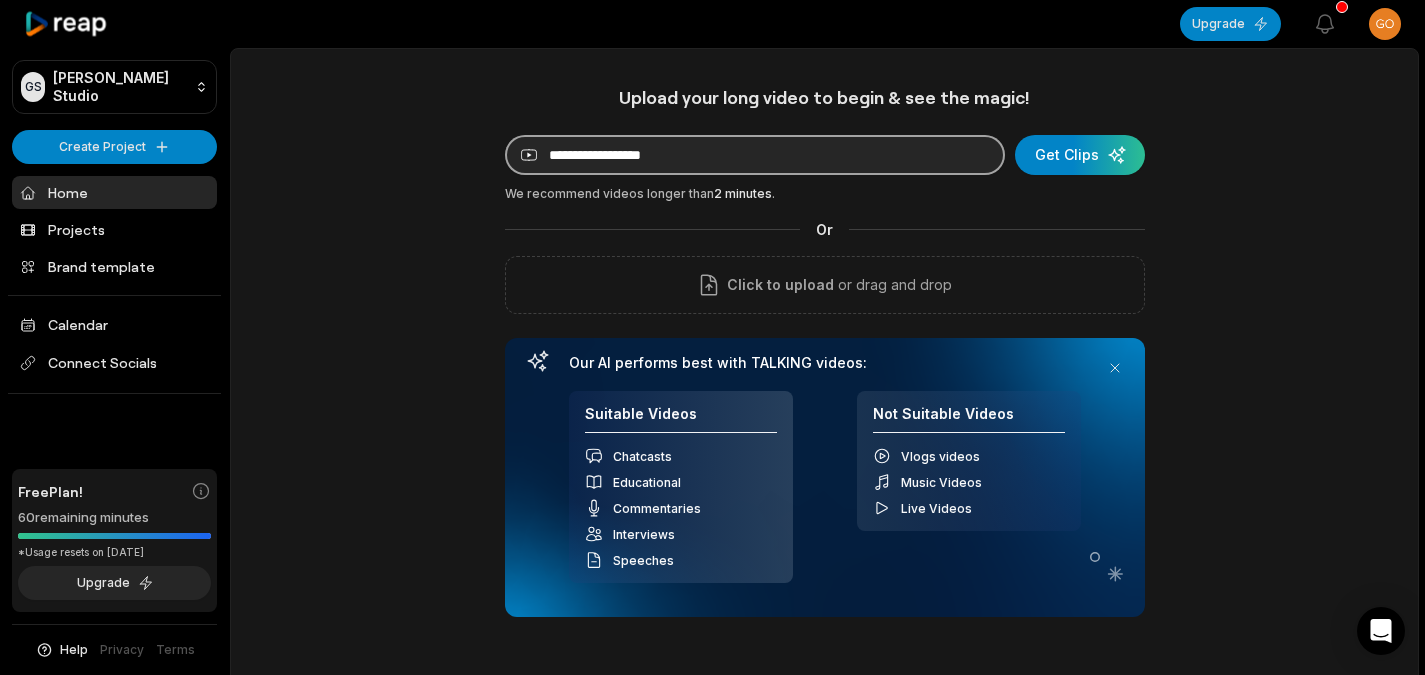 click at bounding box center (755, 155) 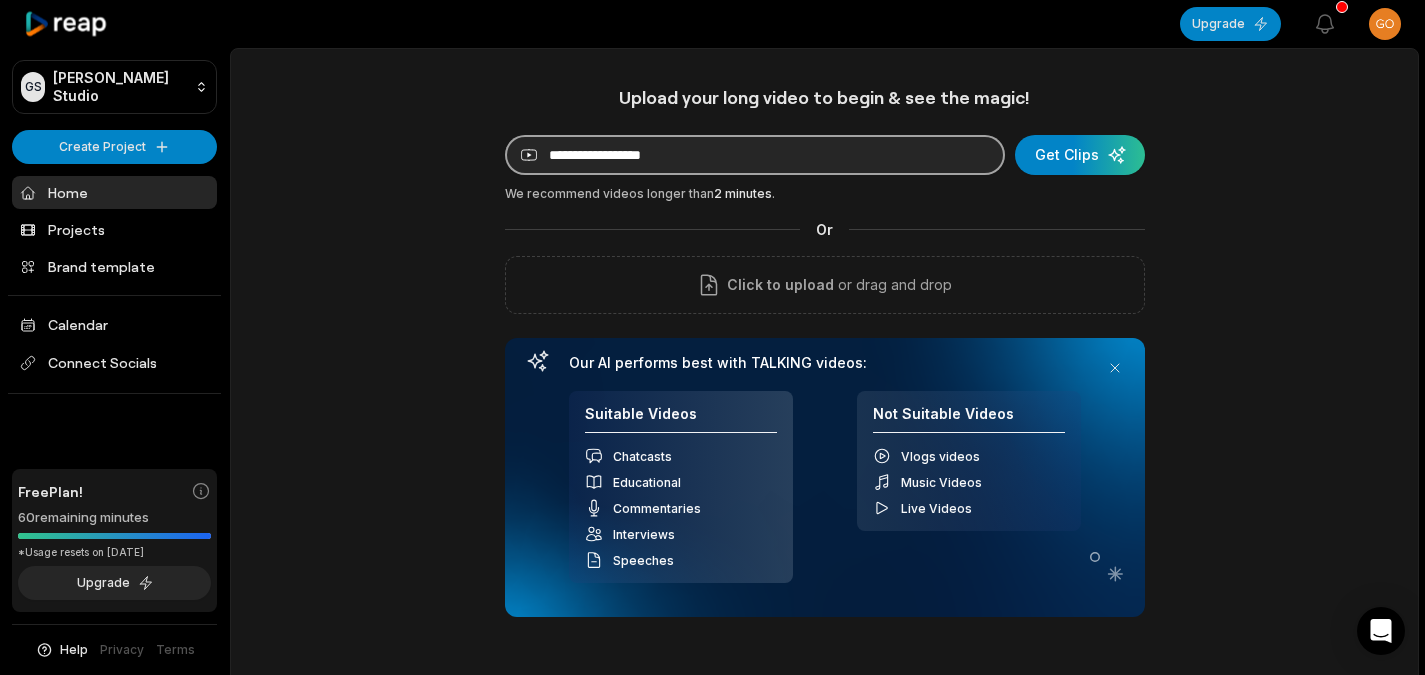 paste on "******" 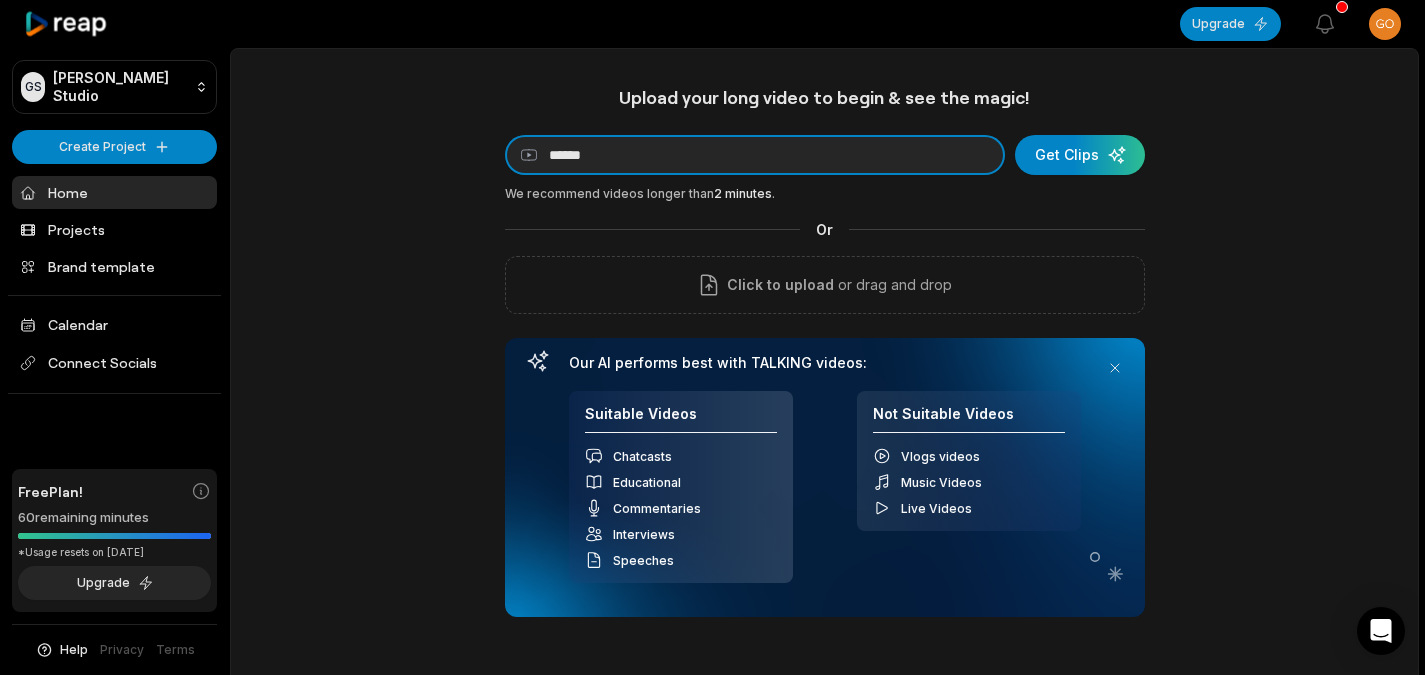 drag, startPoint x: 666, startPoint y: 157, endPoint x: 470, endPoint y: 173, distance: 196.65198 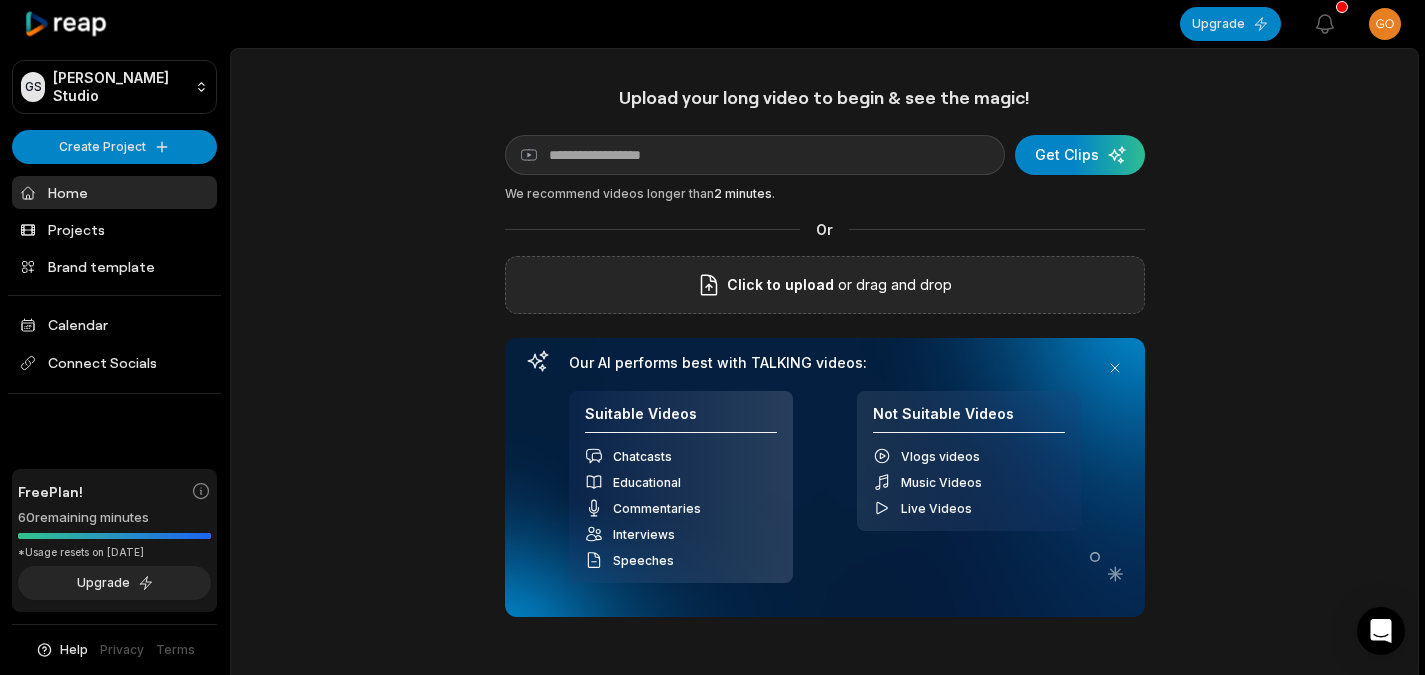click on "Click to upload" at bounding box center (780, 285) 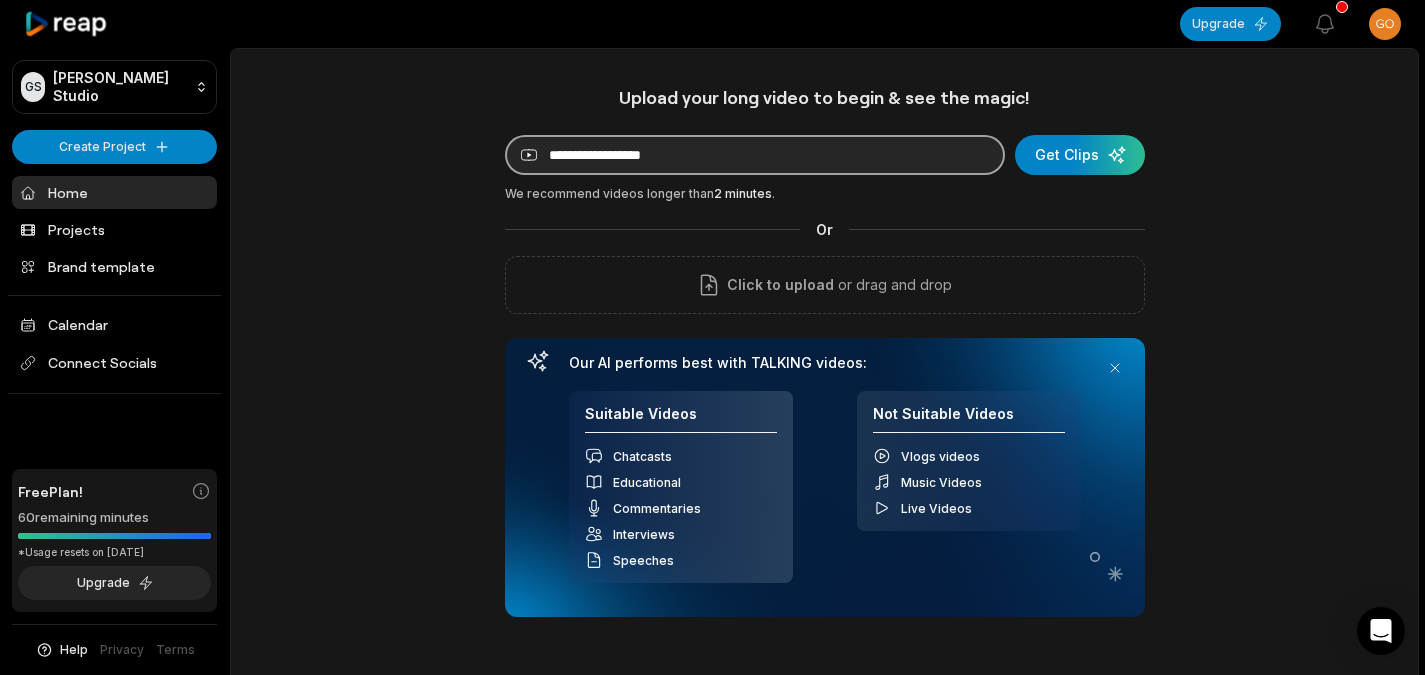 click at bounding box center (755, 155) 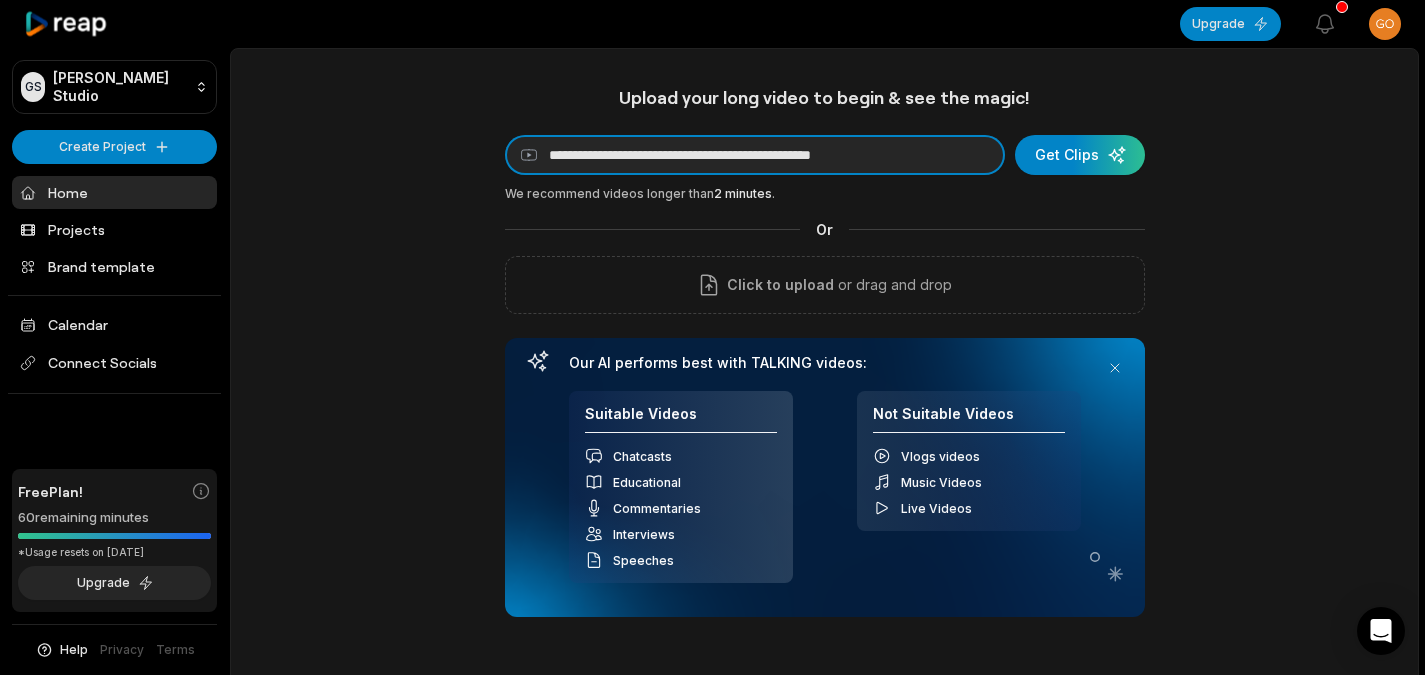 scroll, scrollTop: 197, scrollLeft: 0, axis: vertical 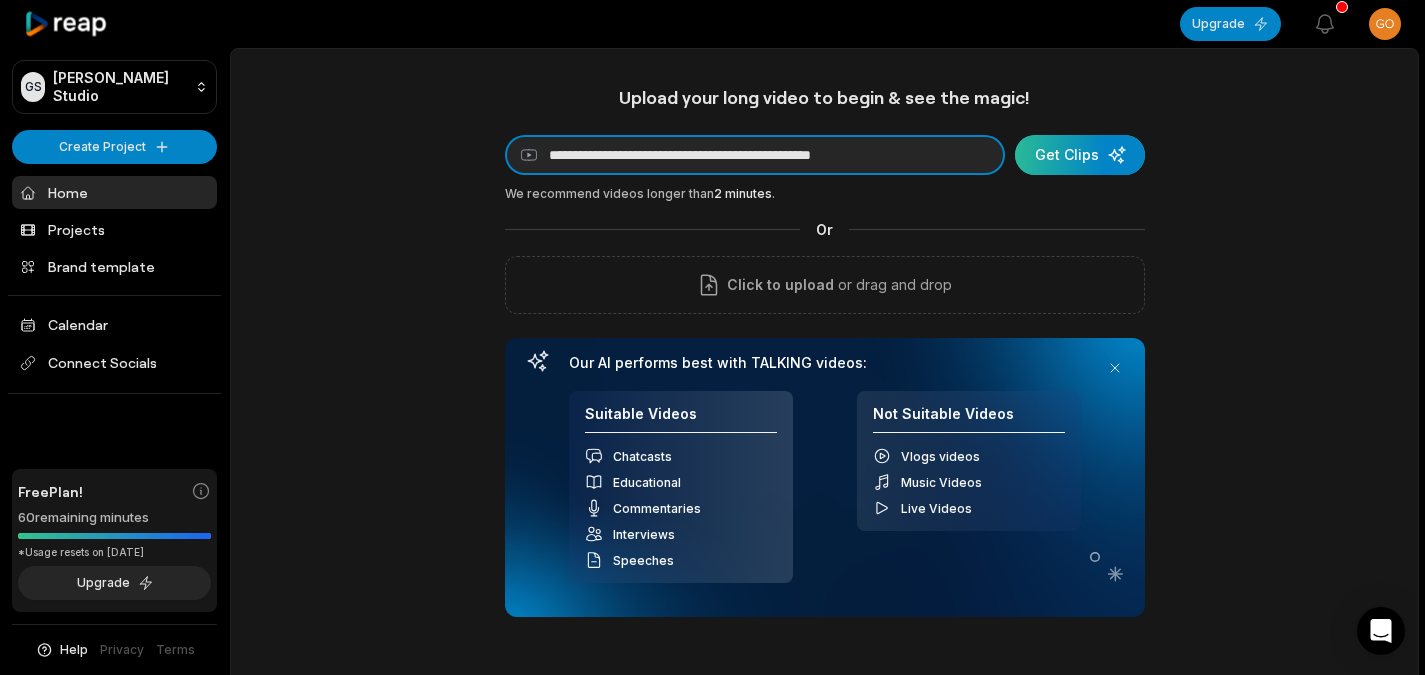type on "**********" 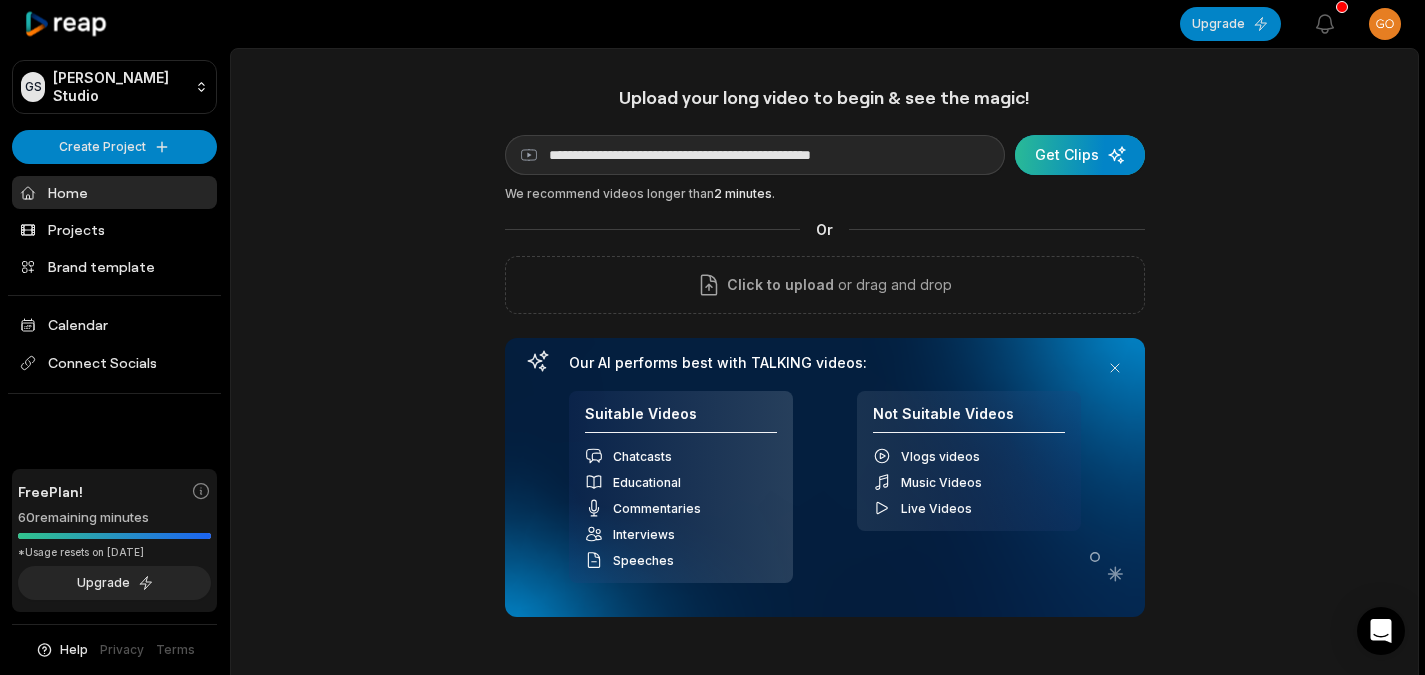 click at bounding box center [1080, 155] 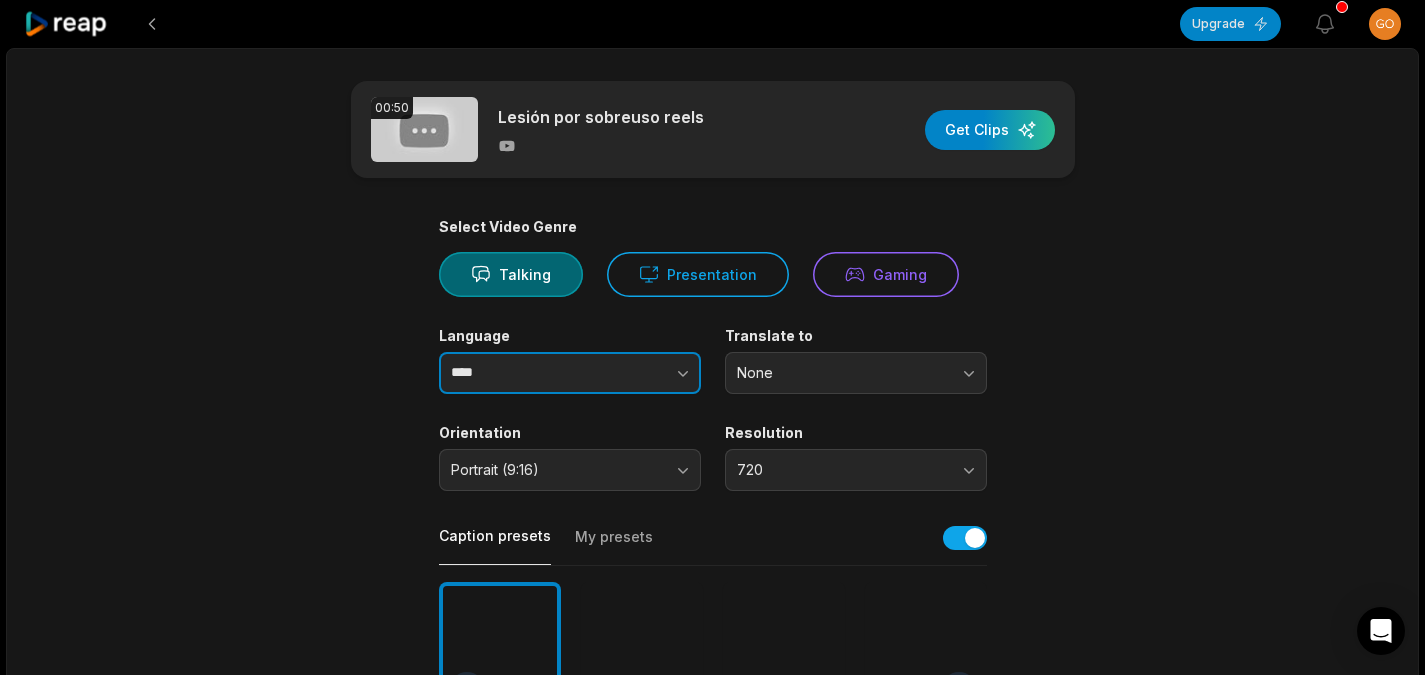 click at bounding box center [643, 373] 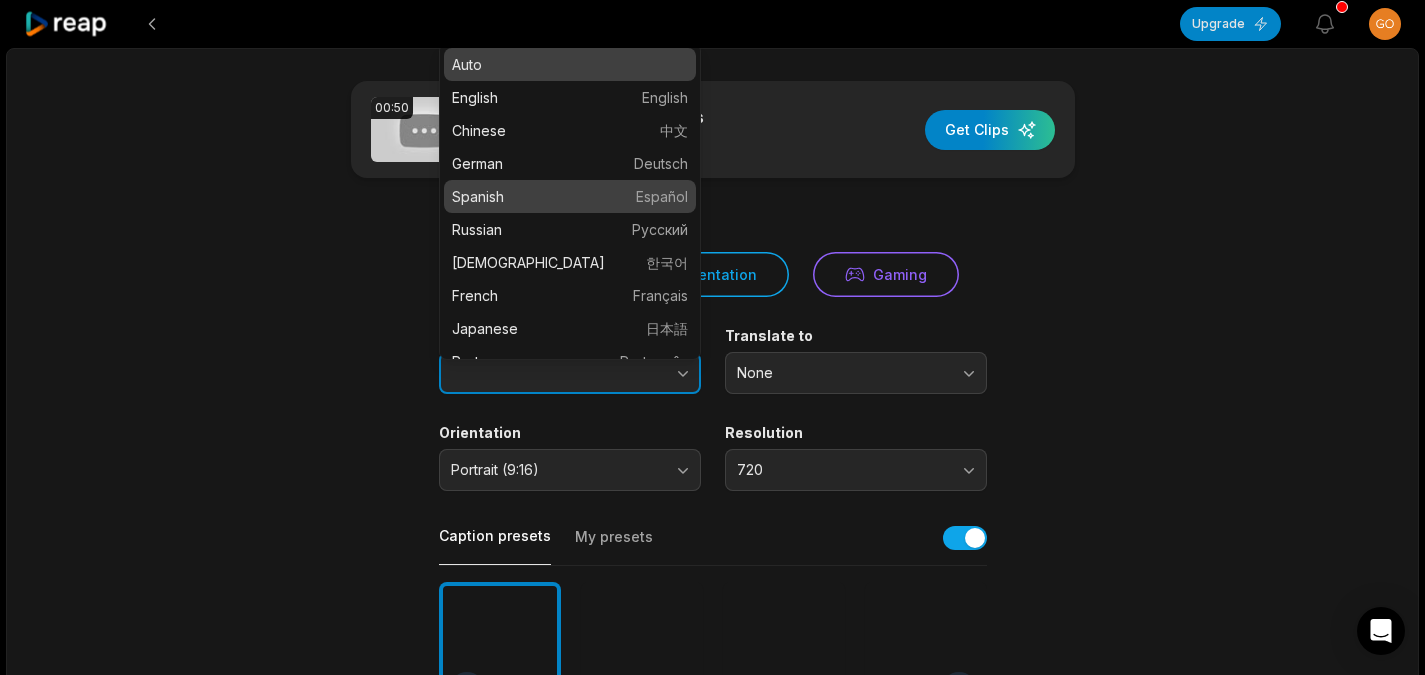 type on "*******" 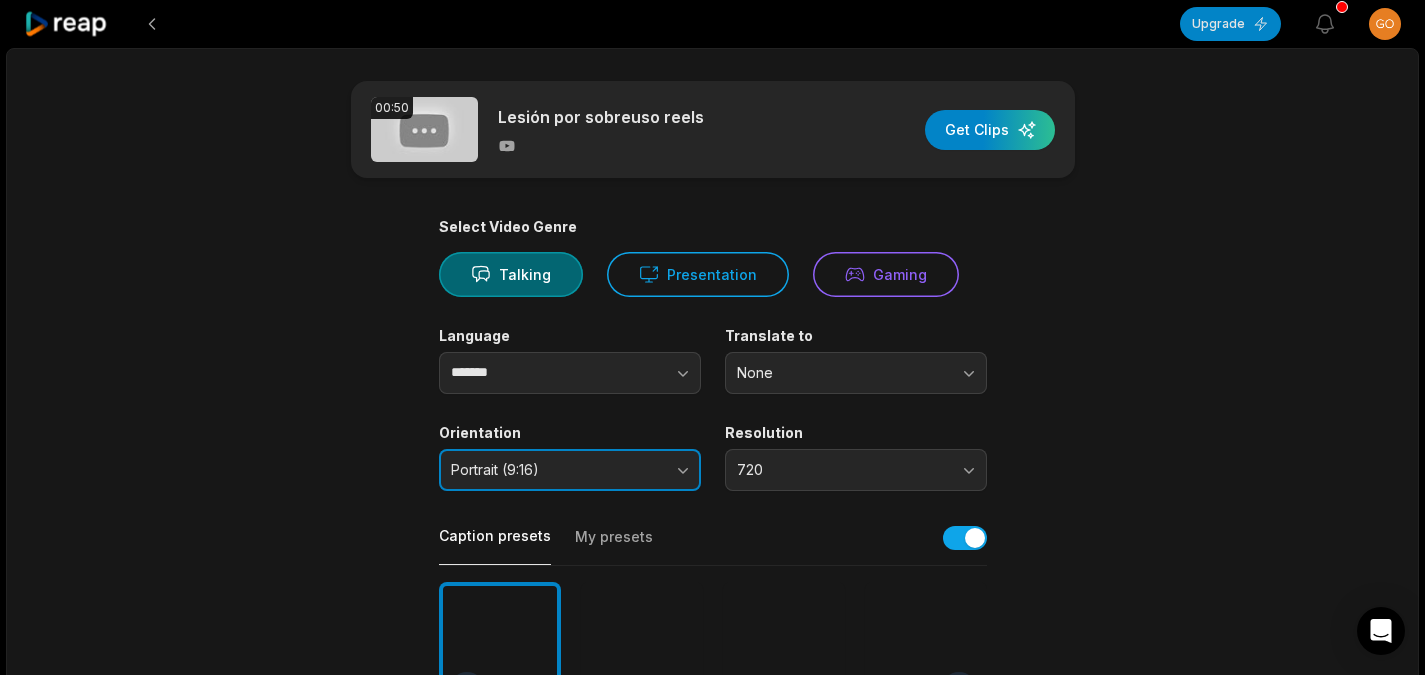 click on "Portrait (9:16)" at bounding box center [570, 470] 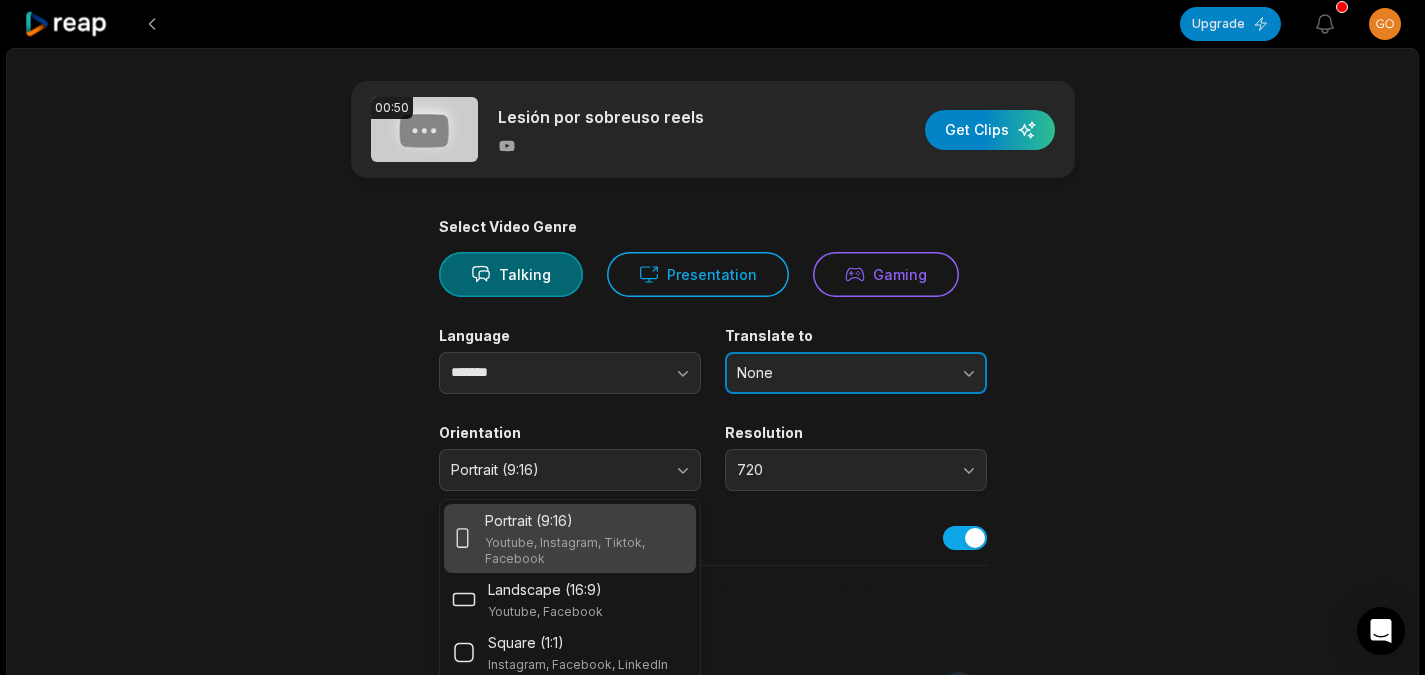 click on "None" at bounding box center [856, 373] 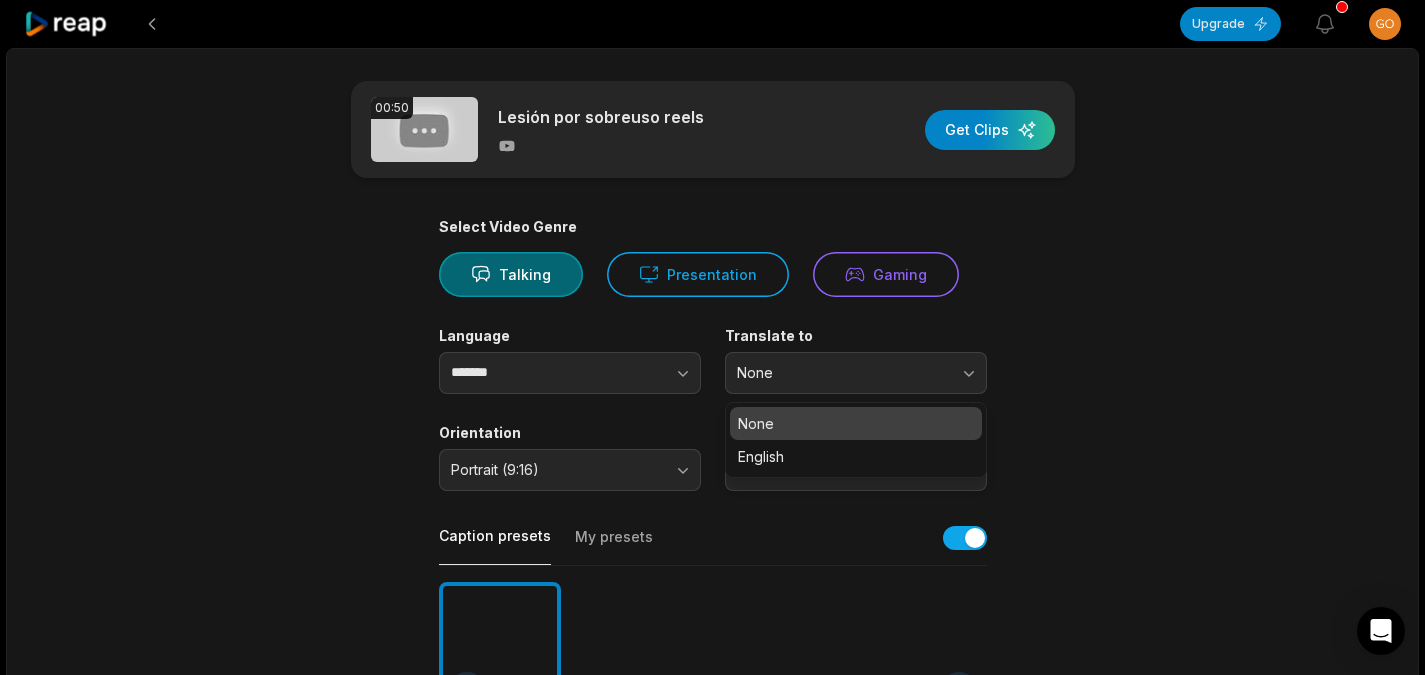 click on "00:50 Lesión por sobreuso reels Get Clips Select Video Genre Talking Presentation Gaming Language ******* Translate to None None English Orientation Portrait (9:16) Resolution 720 Caption presets My presets Deep Diver Popping Beasty YC Playdate Pet Zen More Presets Processing Time Frame 00:00 00:50 Auto Clip Length <30s 30s-60s 60s-90s 90s-3min Clip Topics (optional) Add specific topics that you want AI to clip from the video." at bounding box center [713, 689] 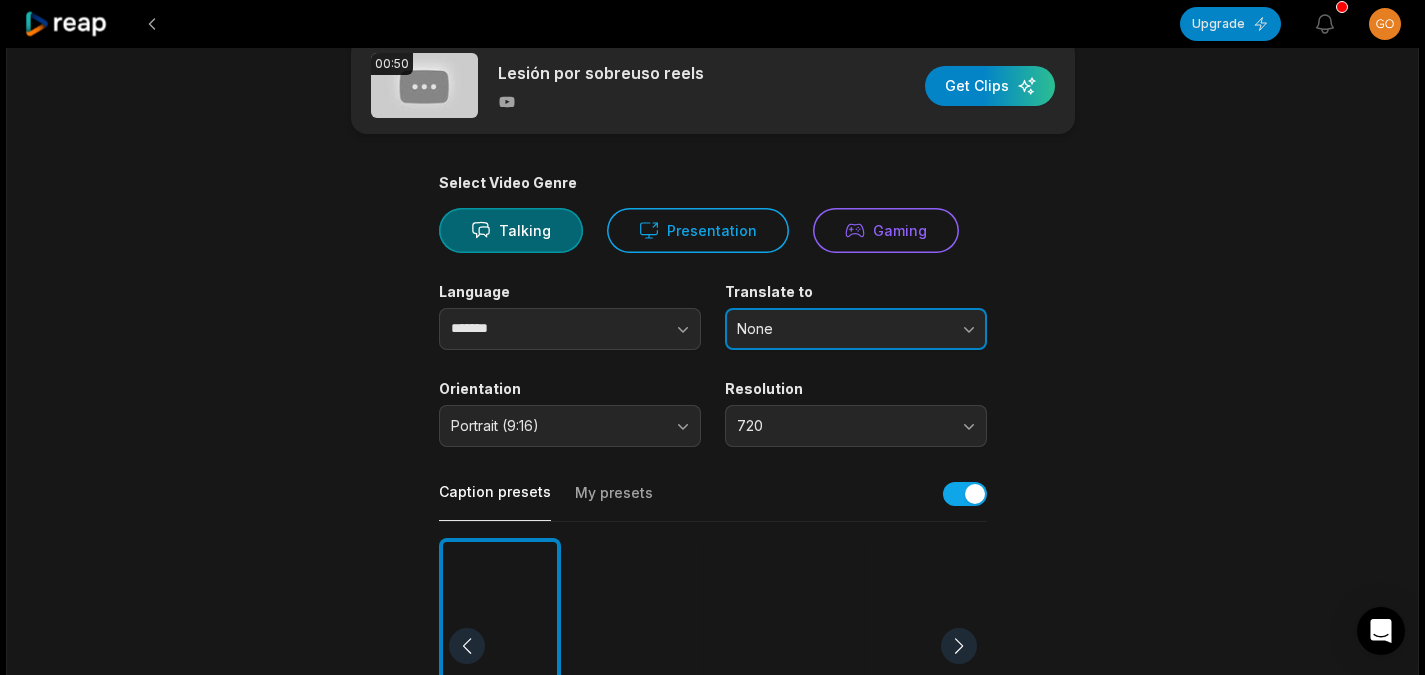 scroll, scrollTop: 0, scrollLeft: 0, axis: both 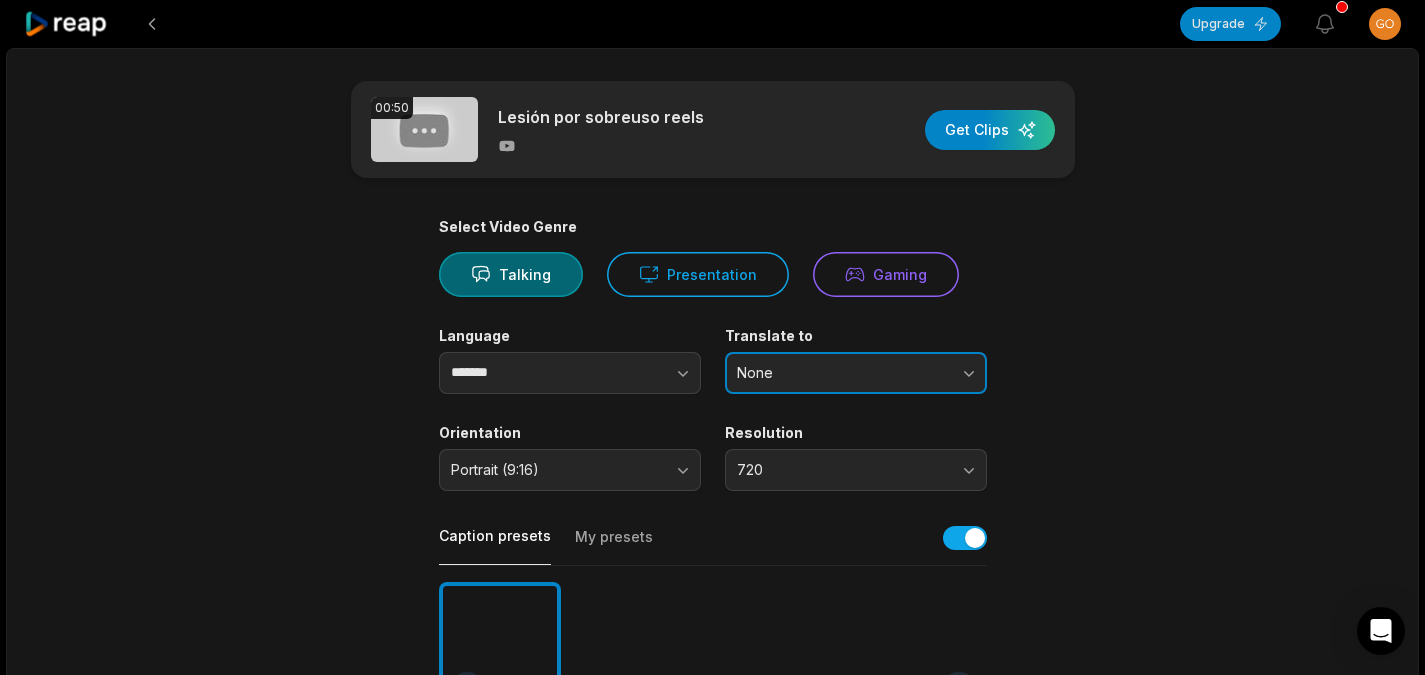 click on "None" at bounding box center (856, 373) 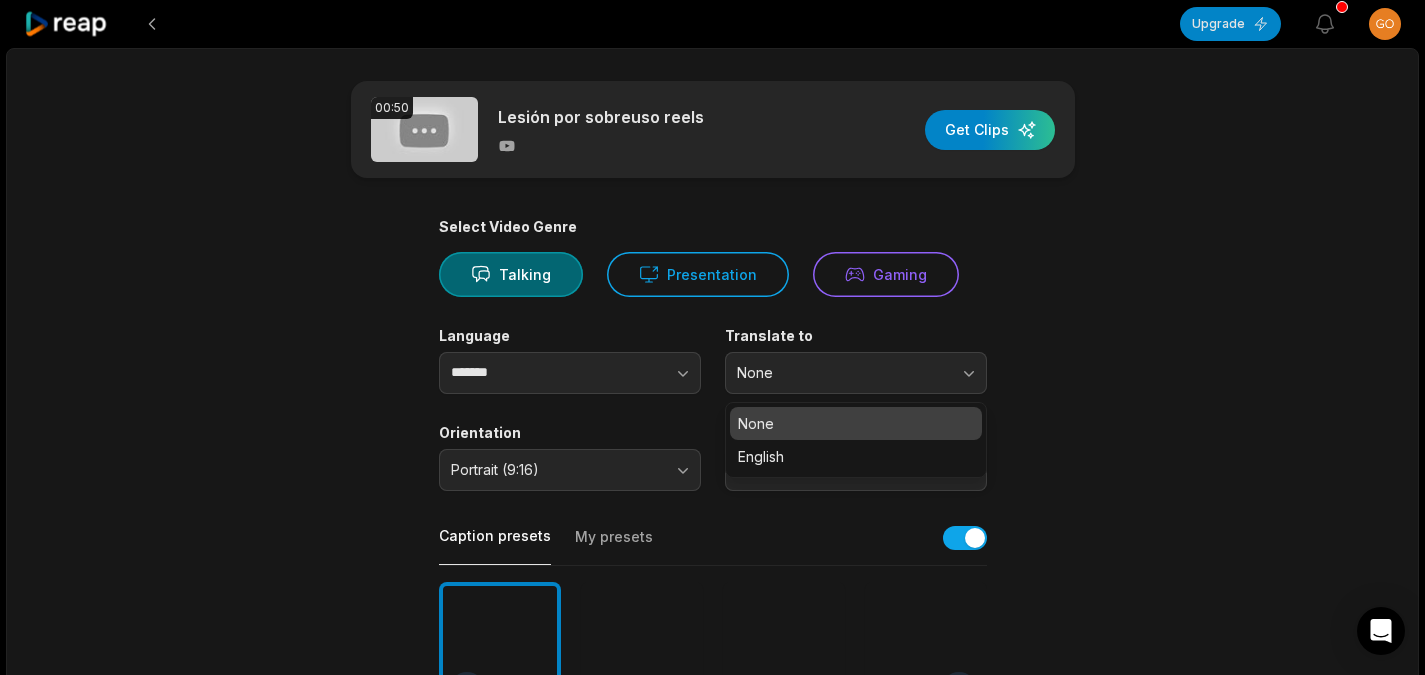 click on "00:50 Lesión por sobreuso reels Get Clips Select Video Genre Talking Presentation Gaming Language ******* Translate to None None English Orientation Portrait (9:16) Resolution 720 Caption presets My presets Deep Diver Popping Beasty YC Playdate Pet Zen More Presets Processing Time Frame 00:00 00:50 Auto Clip Length <30s 30s-60s 60s-90s 90s-3min Clip Topics (optional) Add specific topics that you want AI to clip from the video." at bounding box center (713, 689) 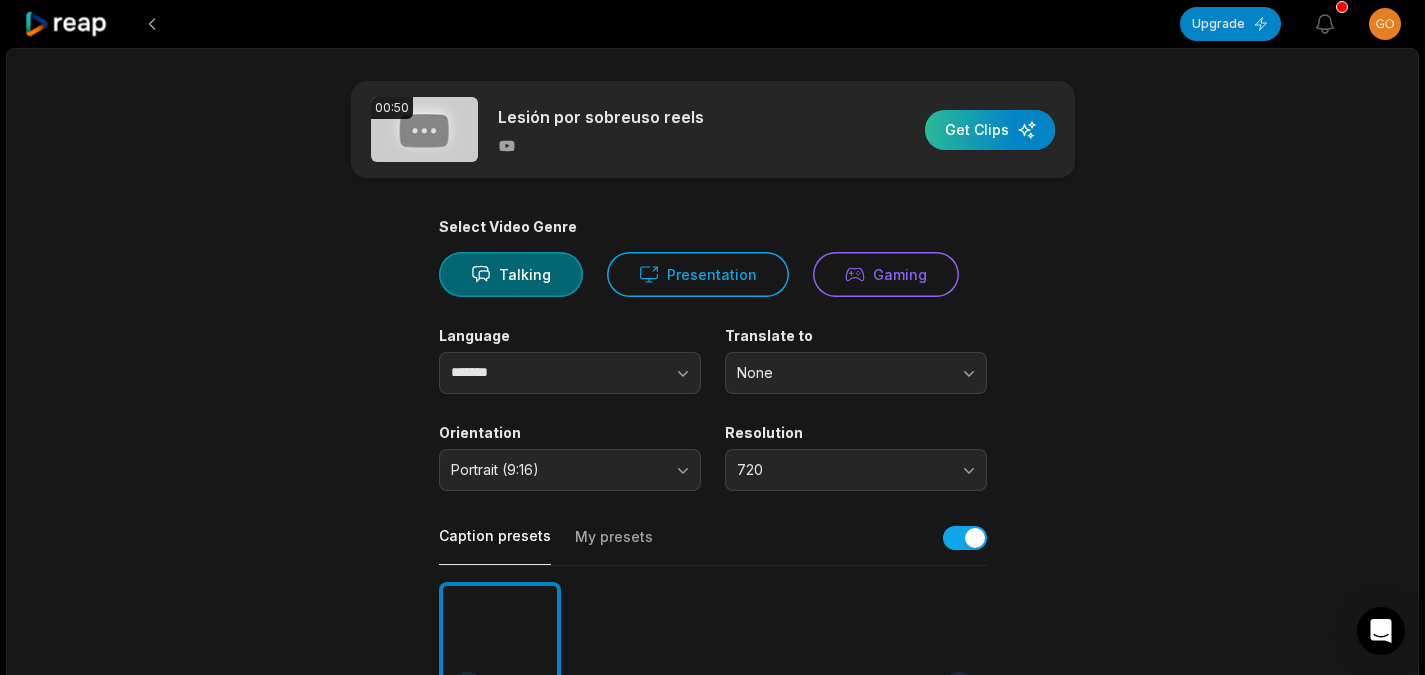 click at bounding box center (990, 130) 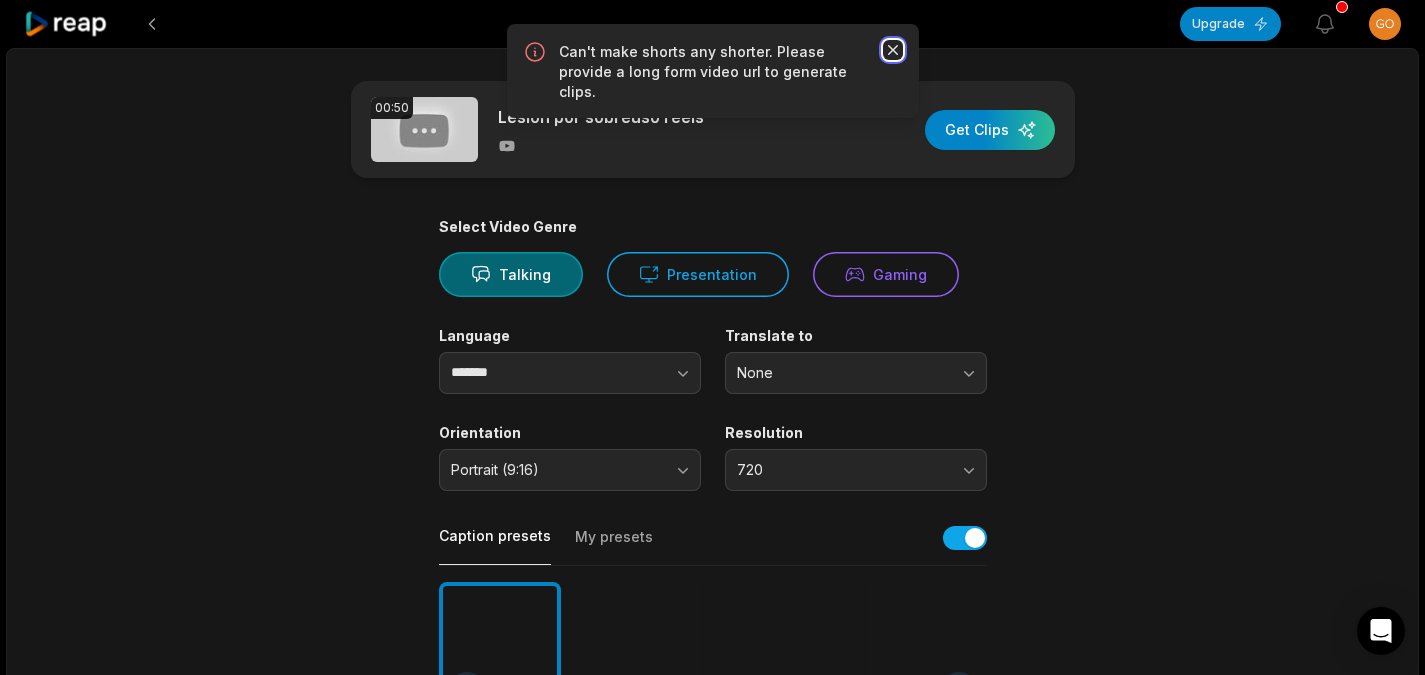 click 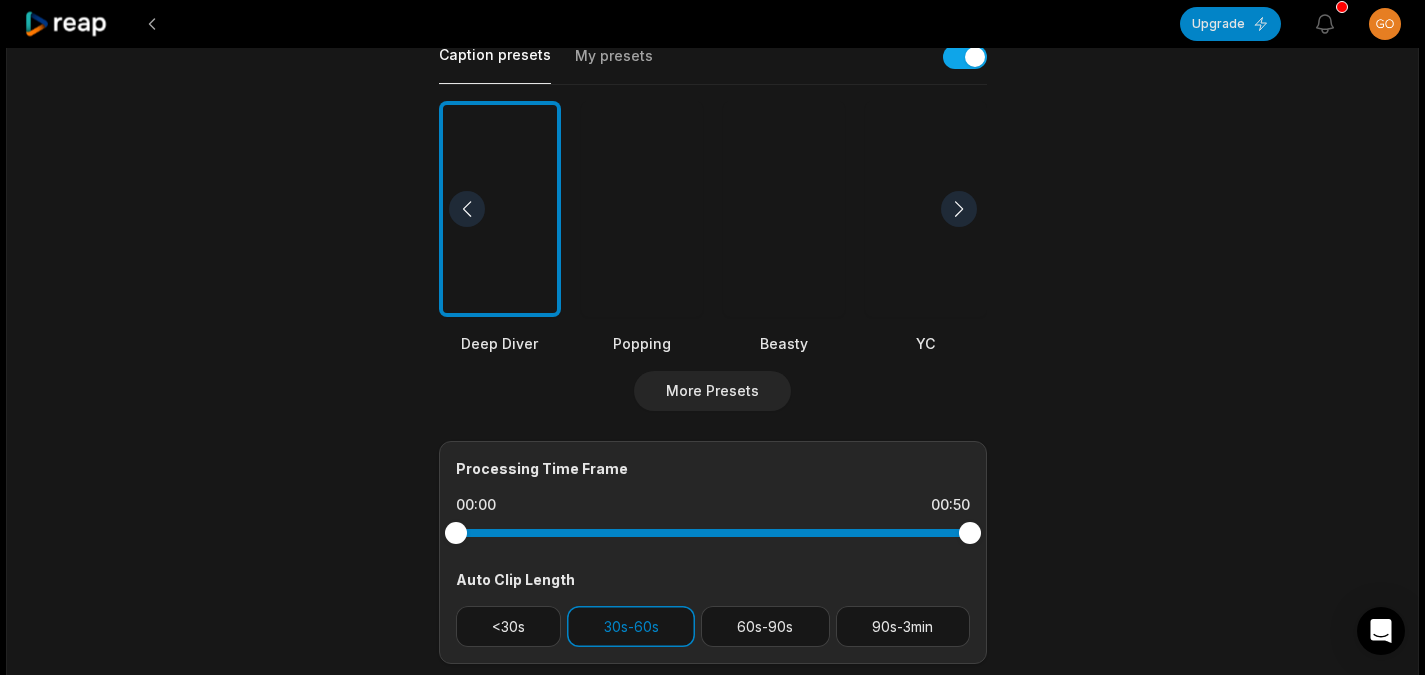 scroll, scrollTop: 766, scrollLeft: 0, axis: vertical 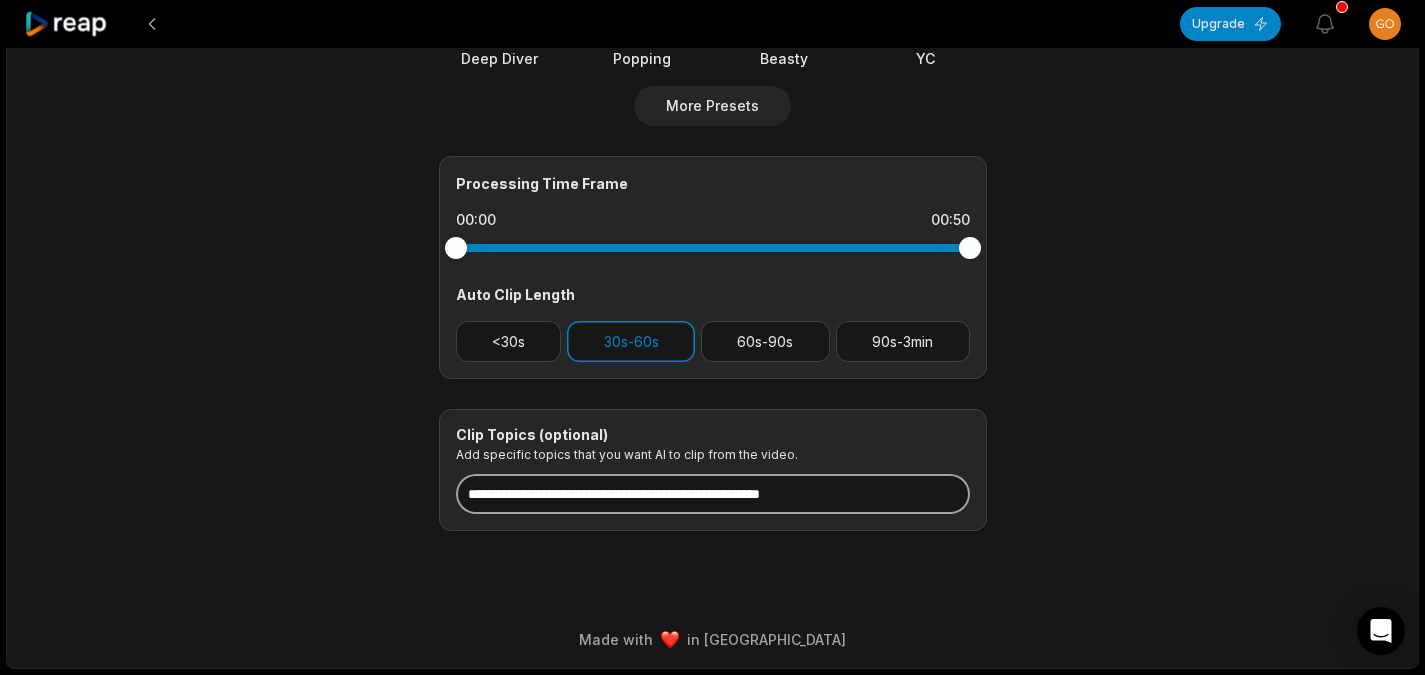 click at bounding box center (713, 494) 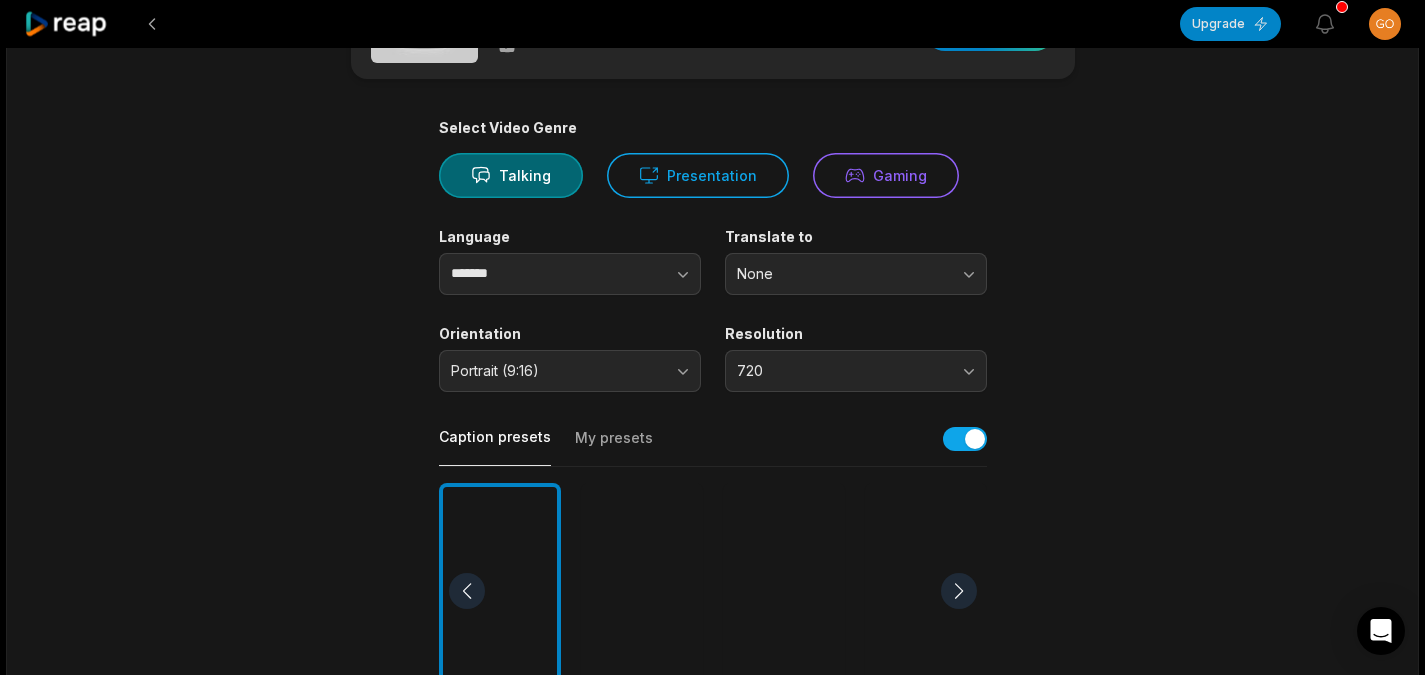 scroll, scrollTop: 0, scrollLeft: 0, axis: both 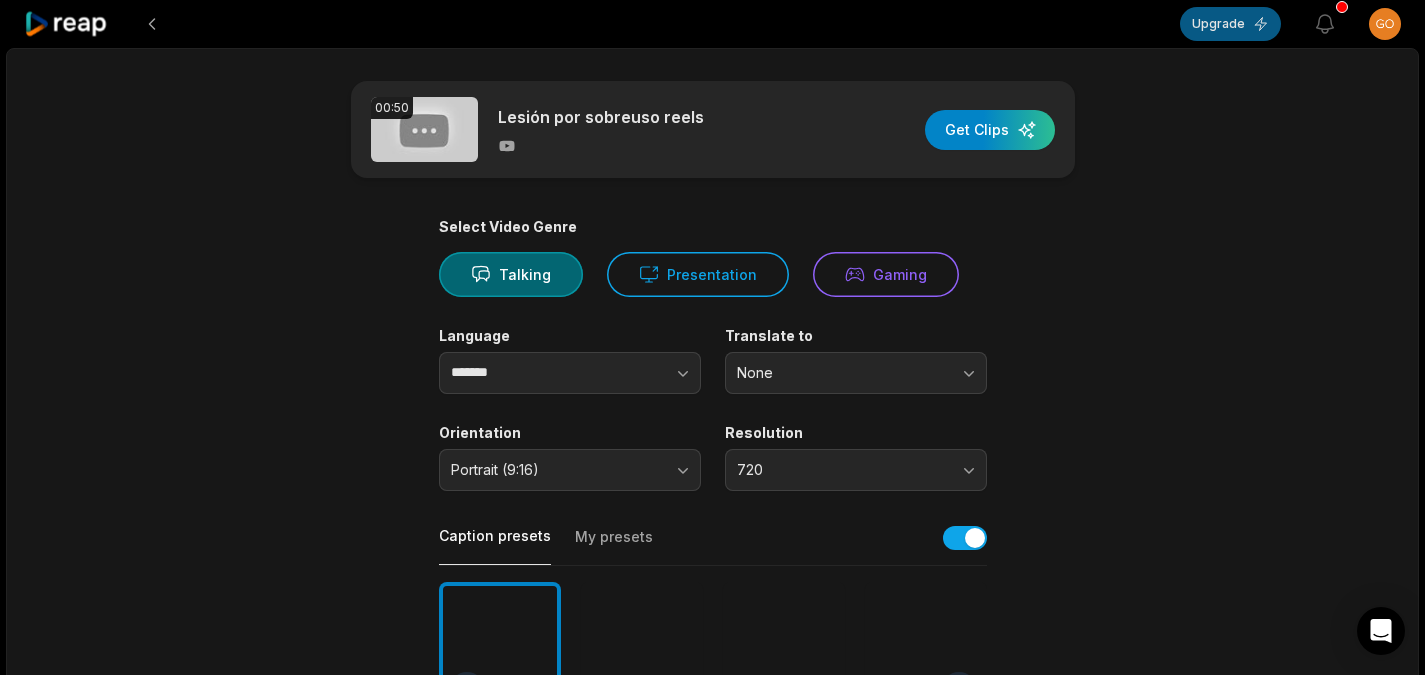 click on "Upgrade" at bounding box center (1230, 24) 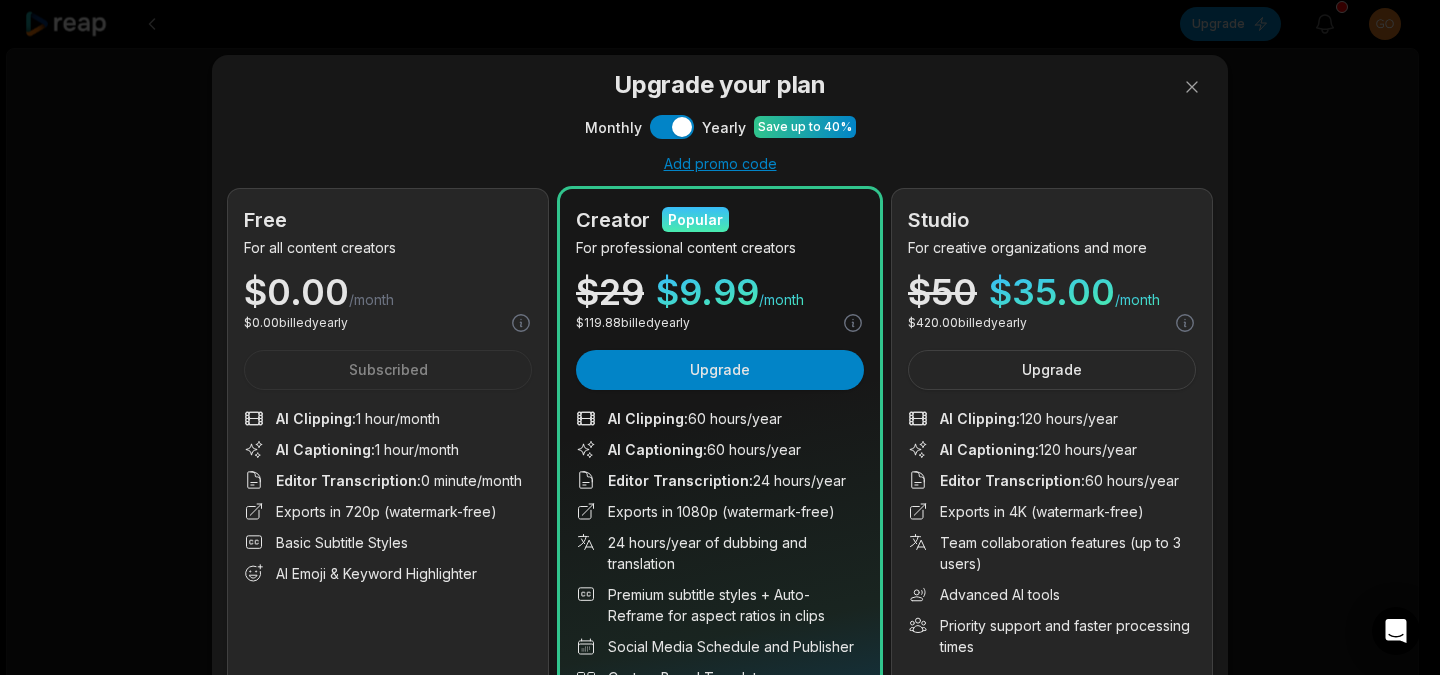 click on "Upgrade your plan Monthly Use setting Yearly Save up to 40% Add promo code Free For all content creators $ 0.00 /month $ 0.00  billed  yearly Subscribed AI Clipping :  1 hour/month AI Captioning :  1 hour/month Editor Transcription :  0 minute/month Exports in 720p (watermark-free) Basic Subtitle Styles AI Emoji & Keyword Highlighter   1 hours of clipping,      1 hours of captions and more Creator Popular For professional content creators $ 29 $ 9.99 /month $ 119.88  billed  yearly Upgrade AI Clipping :  60 hours/year AI Captioning :  60 hours/year Editor Transcription :  24 hours/year Exports in 1080p (watermark-free) 24 hours/year of dubbing and translation Premium subtitle styles + Auto-Reframe for aspect ratios in clips Social Media Schedule and Publisher Custom Brand Templates Access to unlimited stock media library   60 hours of clipping,      60 hours of captions and more Studio For creative organizations and more $ 50 $ 35.00 /month $ 420.00  billed  yearly Upgrade AI Clipping :  120 hours/year : :" at bounding box center (720, 422) 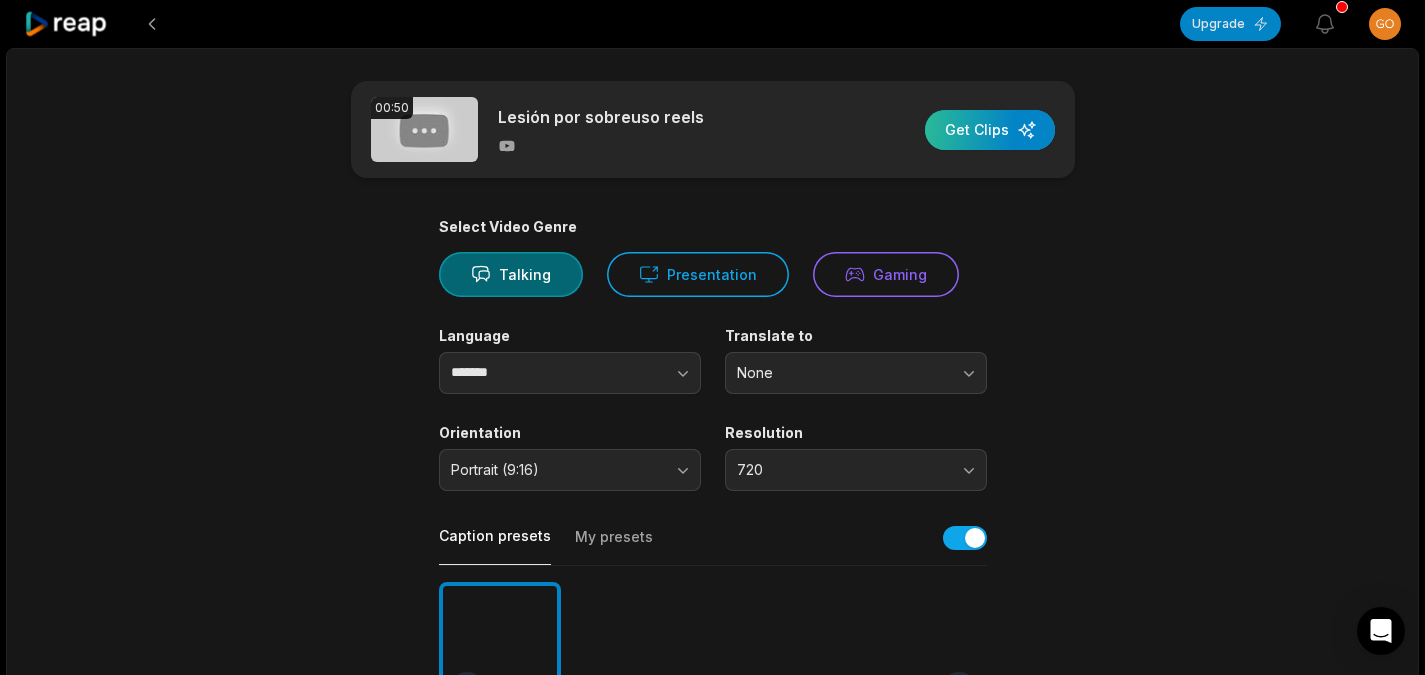 click at bounding box center [990, 130] 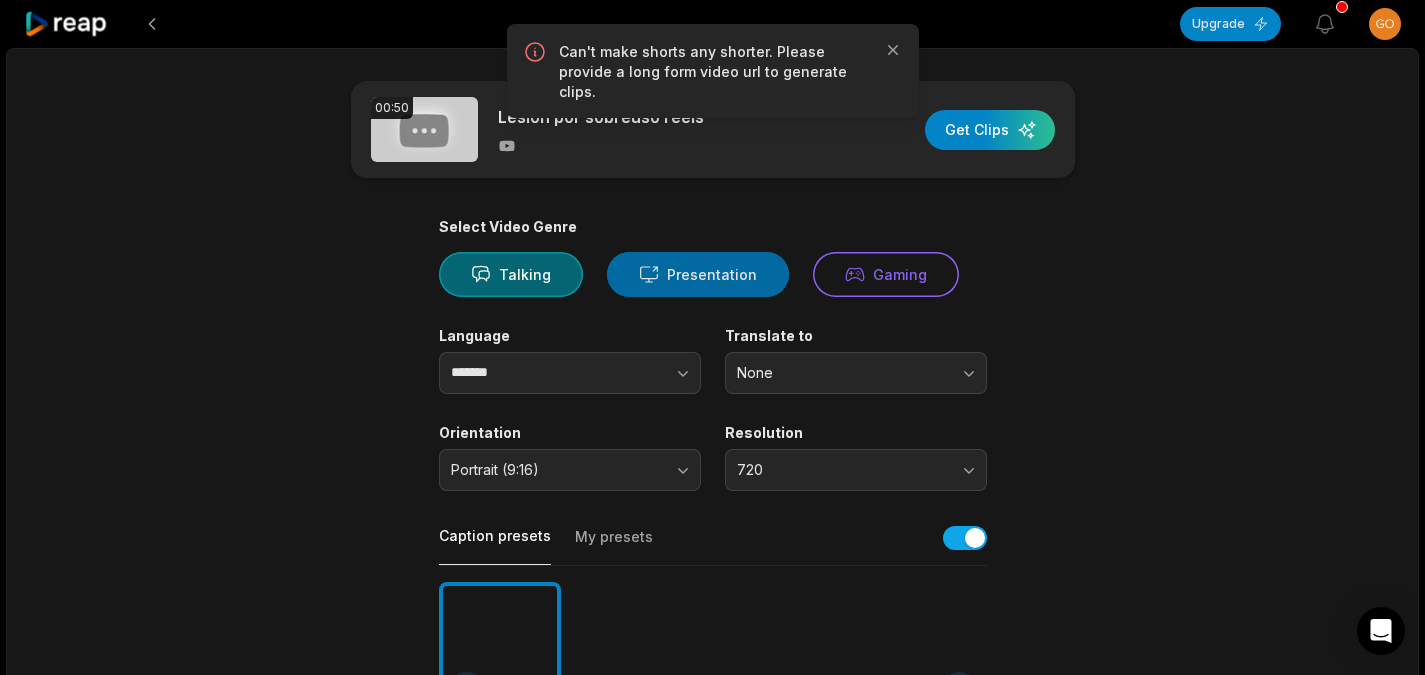 click on "Presentation" at bounding box center [698, 274] 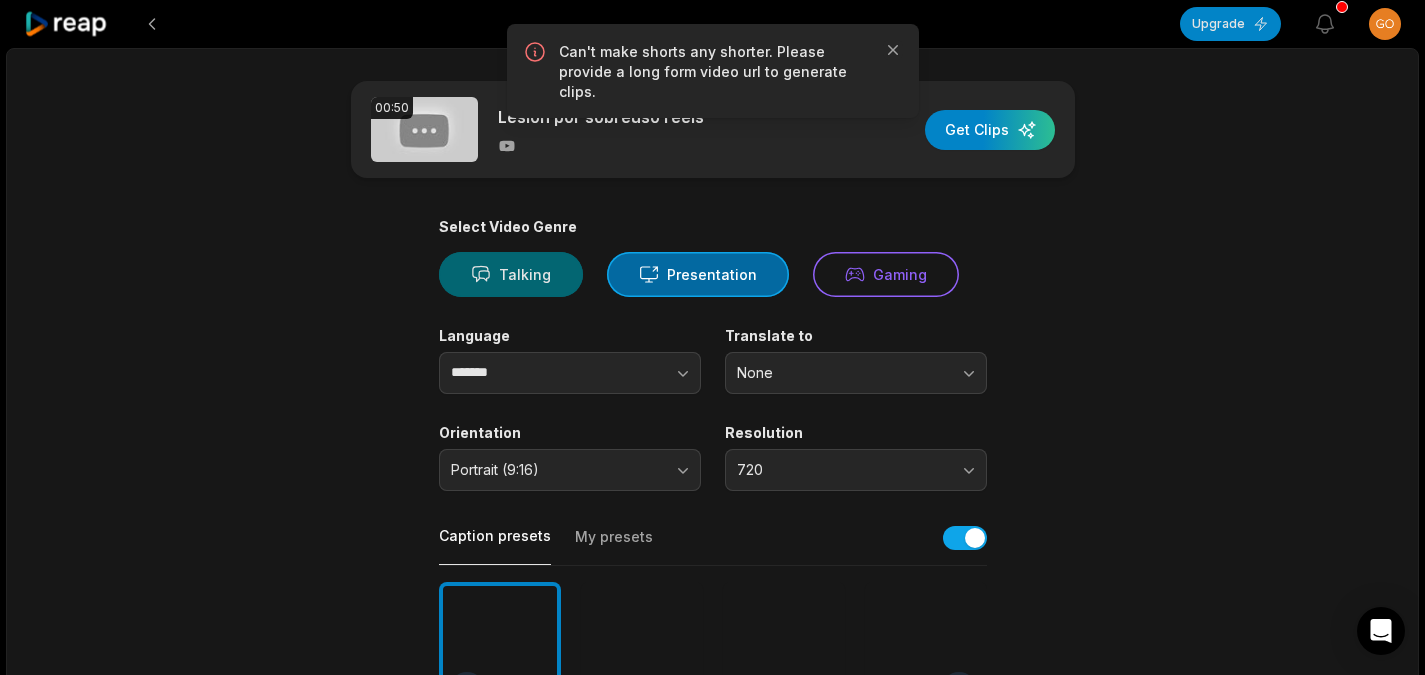 click on "Talking" at bounding box center [511, 274] 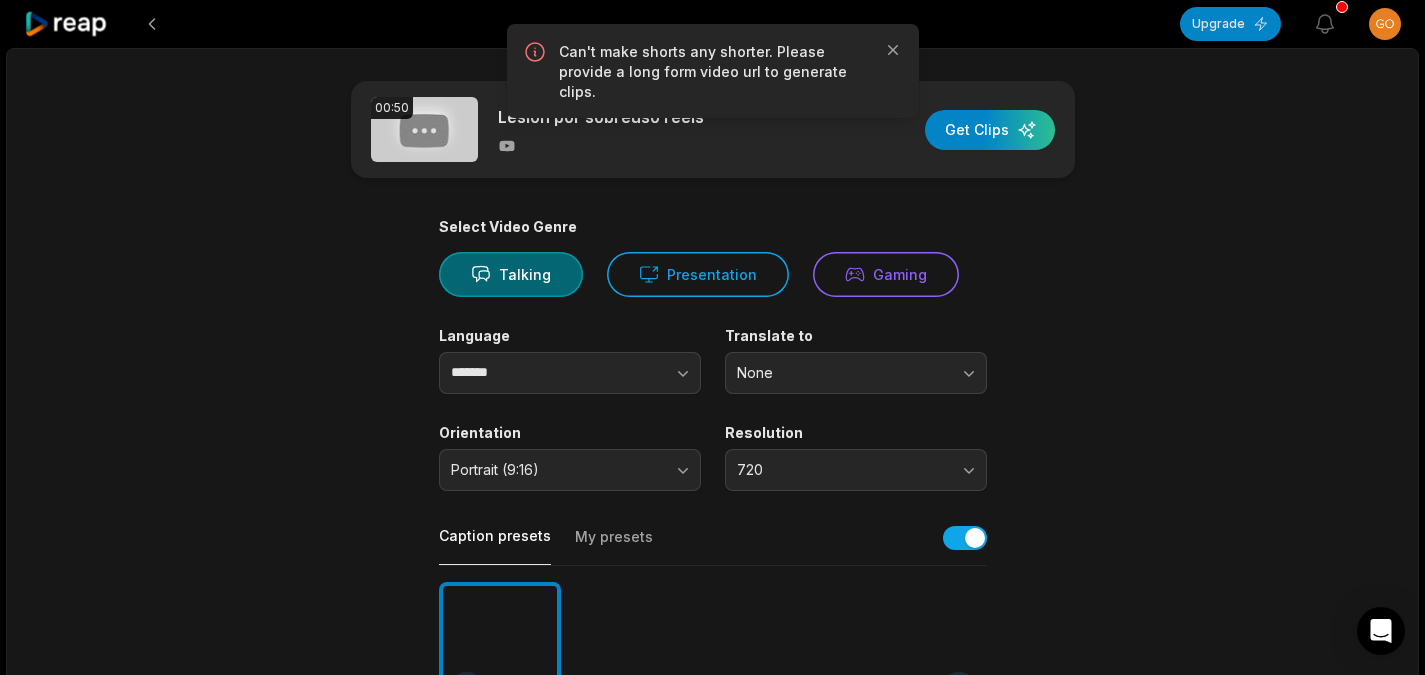 click on "My presets" at bounding box center [614, 546] 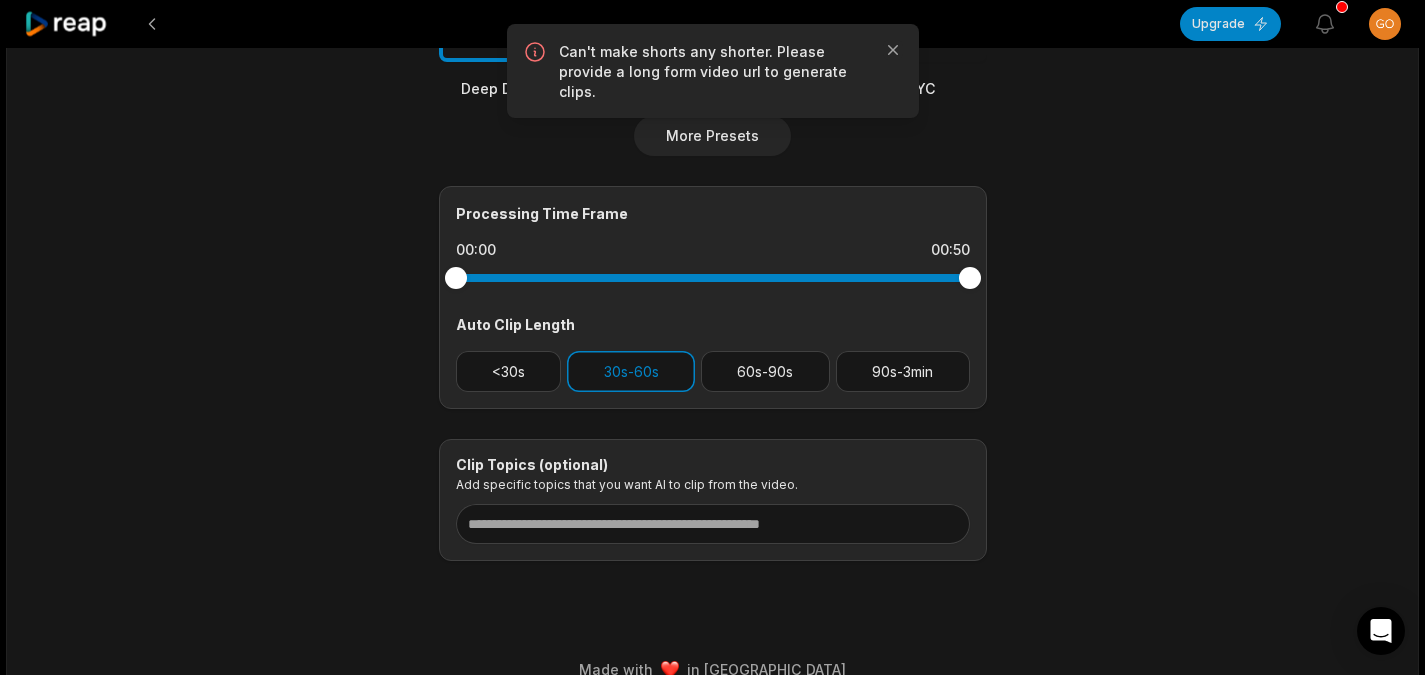 scroll, scrollTop: 760, scrollLeft: 0, axis: vertical 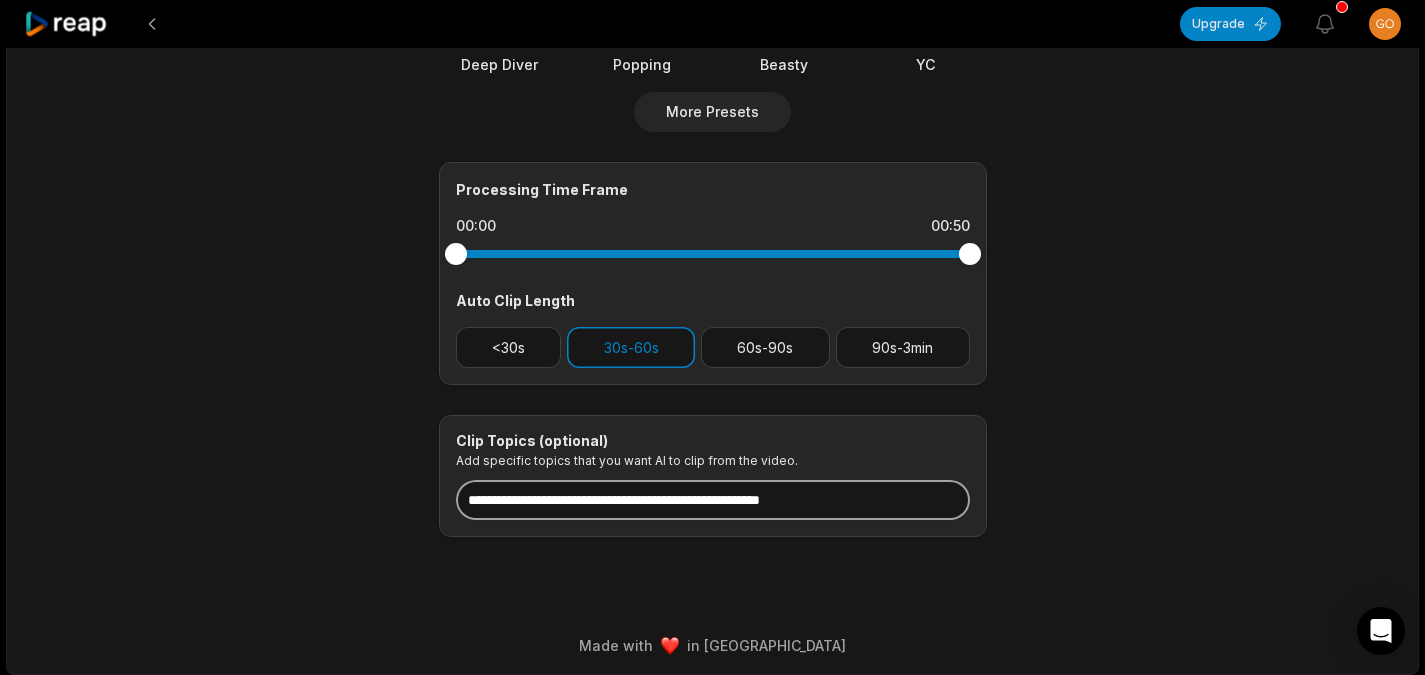 click at bounding box center (713, 500) 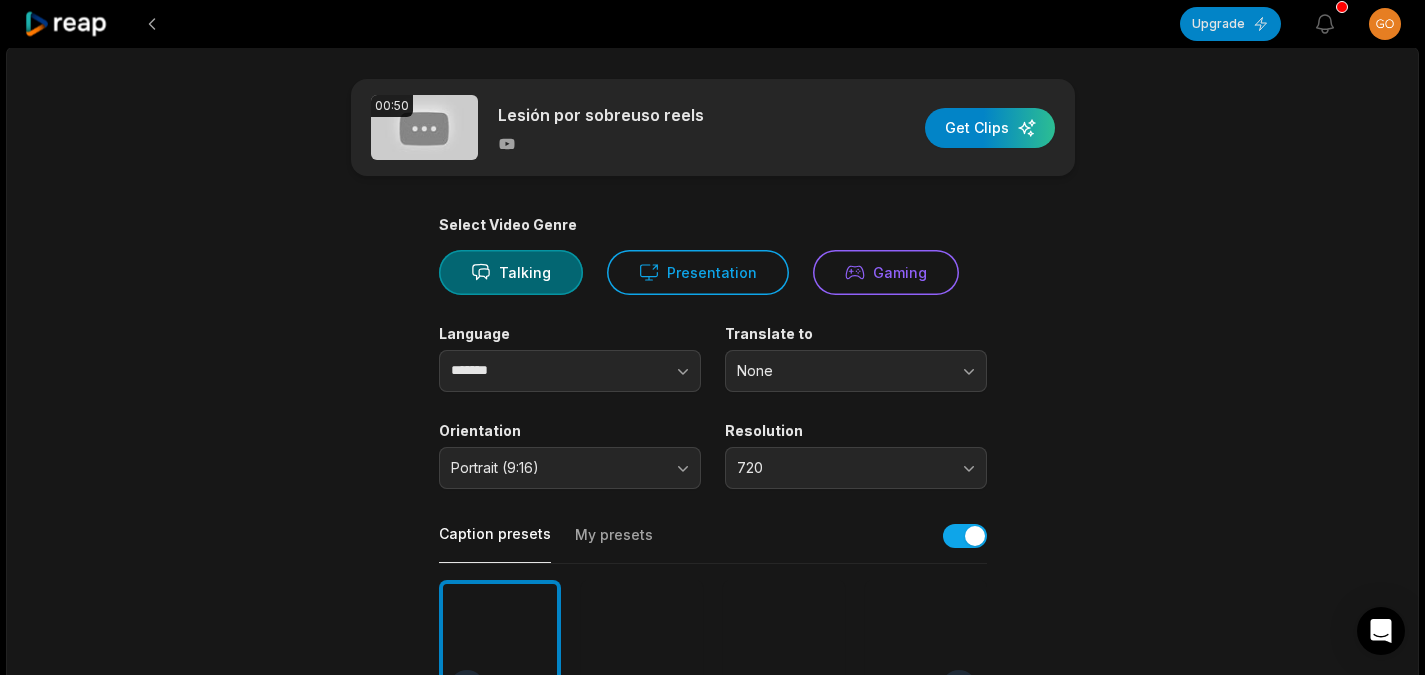 scroll, scrollTop: 0, scrollLeft: 0, axis: both 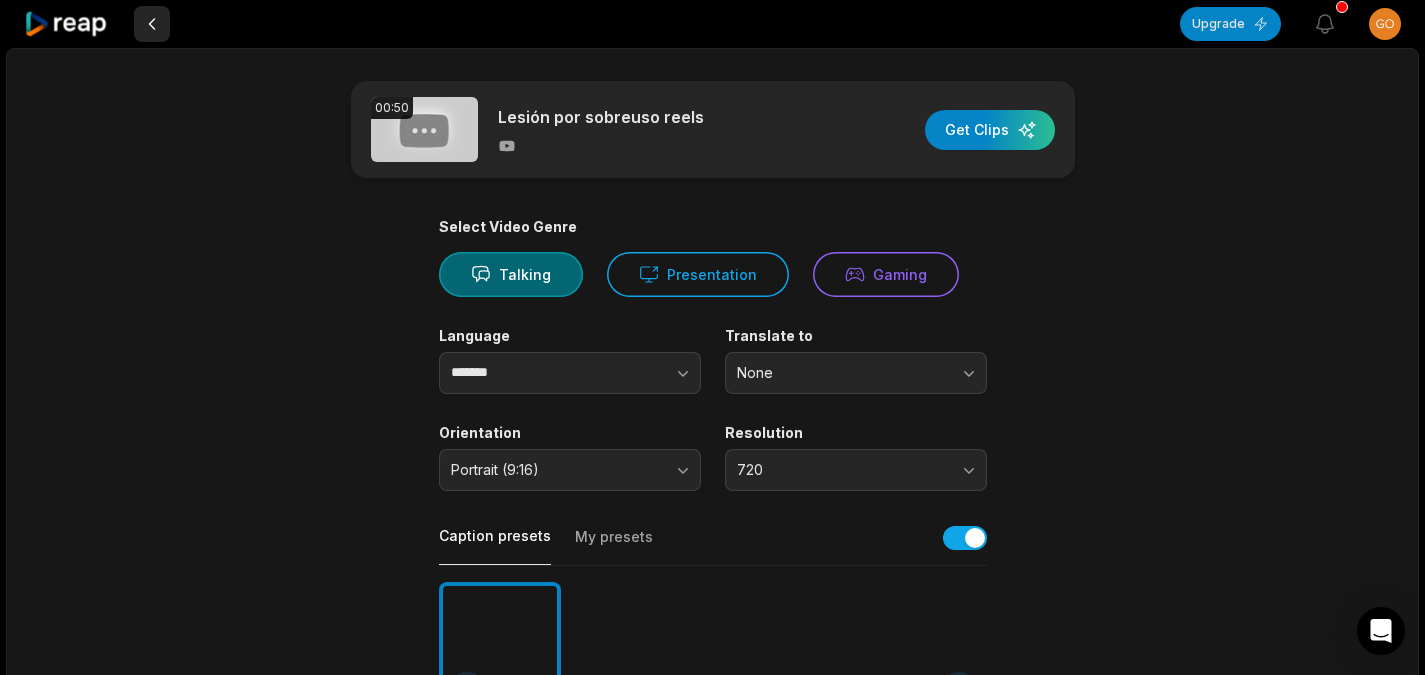 click at bounding box center [152, 24] 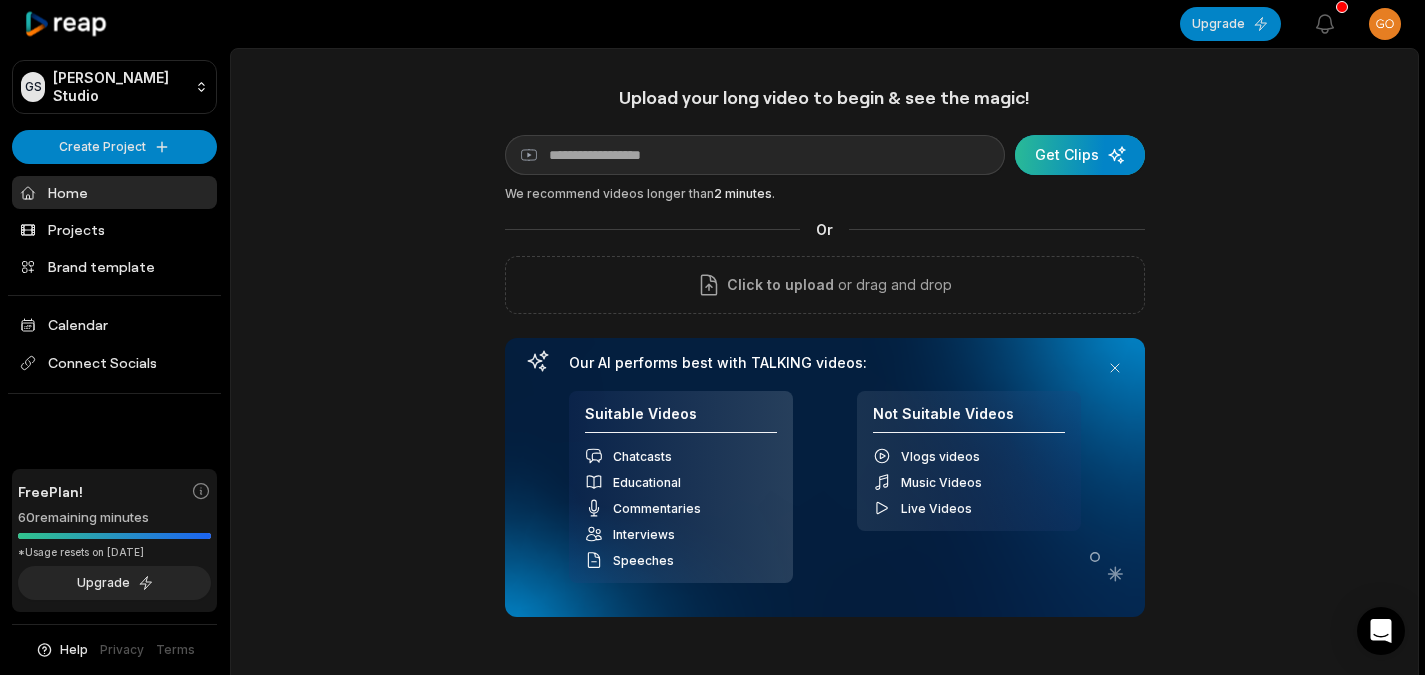 click at bounding box center (1080, 155) 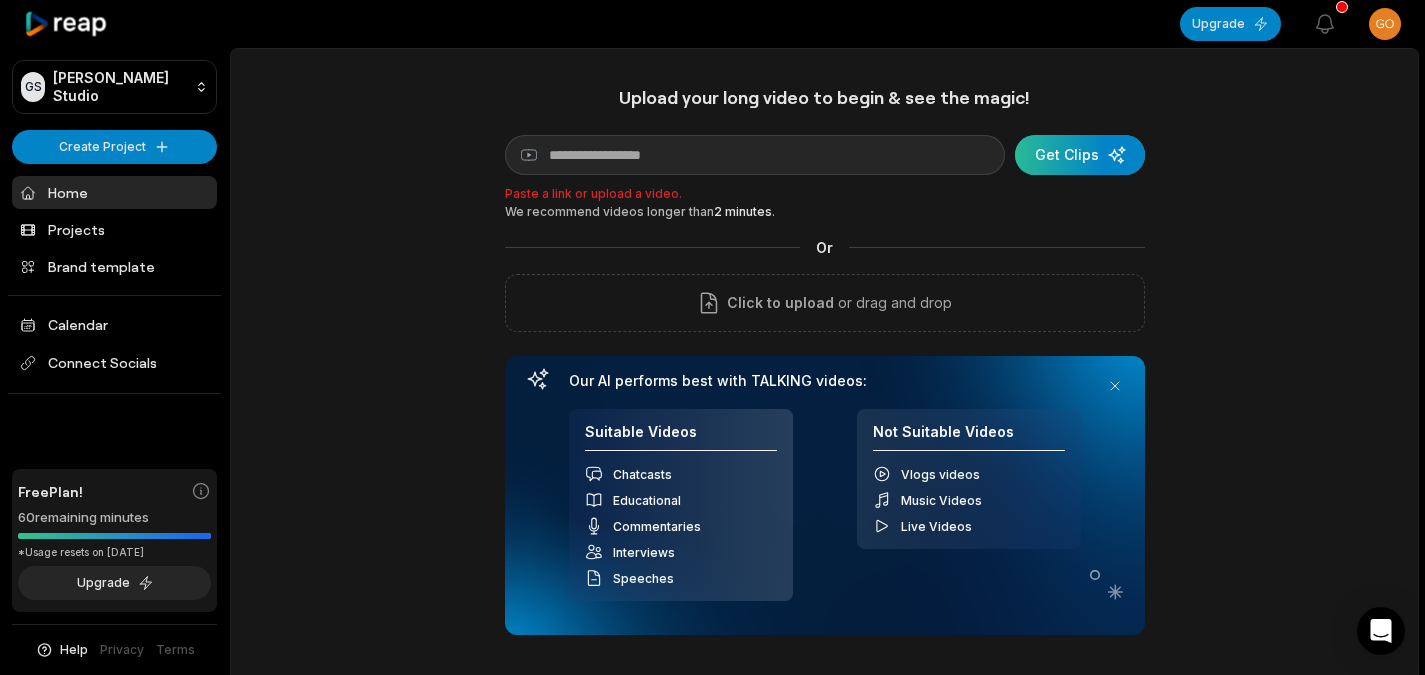 click at bounding box center (1080, 155) 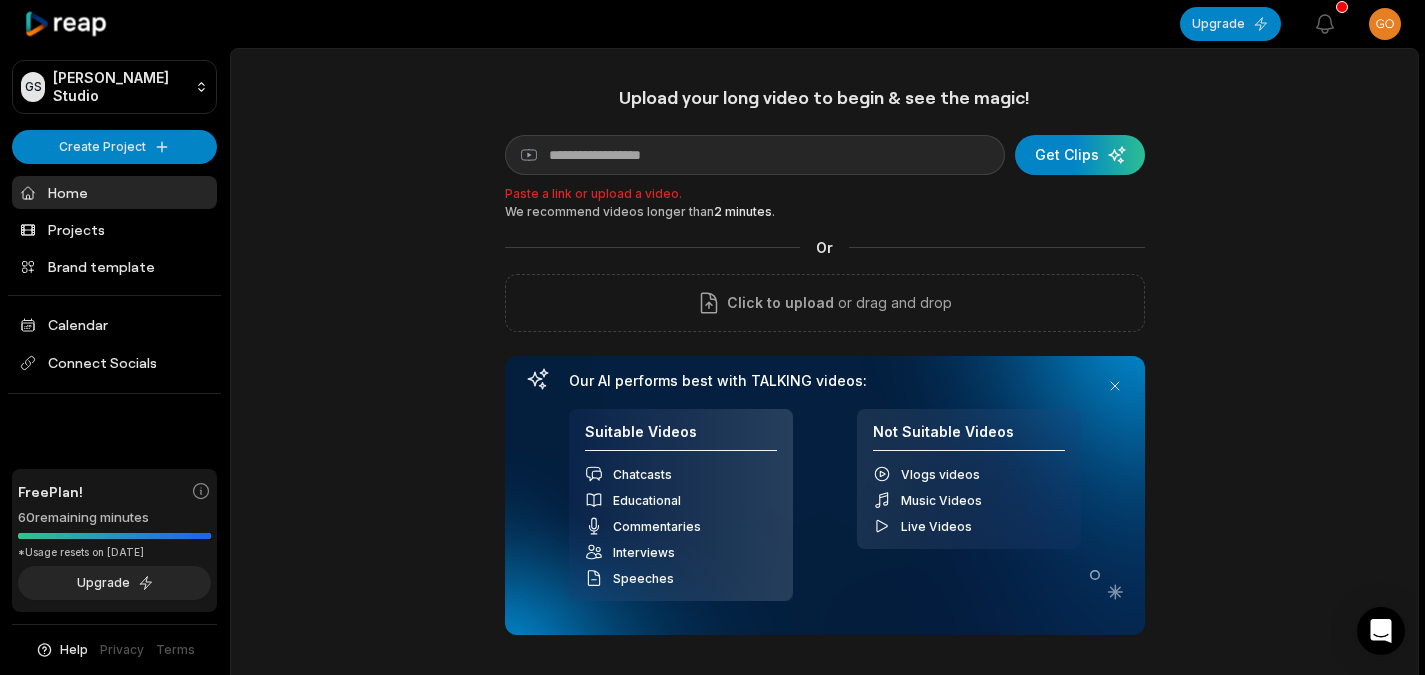 click on "Upload your long video to begin & see the magic! YouTube link Get Clips Paste a link or upload a video. We recommend videos longer than  2 minutes . Or Click to upload or drag and drop Our AI performs best with TALKING videos: Suitable Videos Chatcasts Educational  Commentaries  Interviews  Speeches Not Suitable Videos Vlogs videos Music Videos Live Videos" at bounding box center (825, 360) 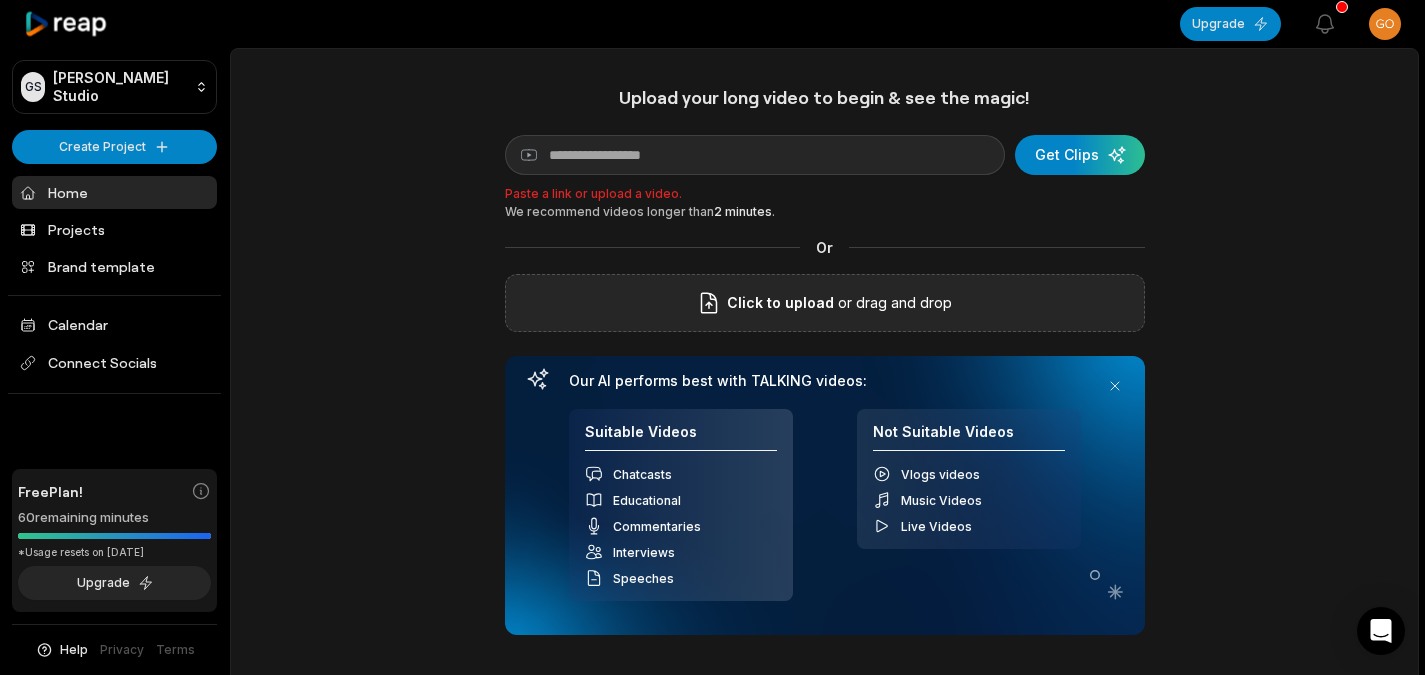 click on "Click to upload" at bounding box center (780, 303) 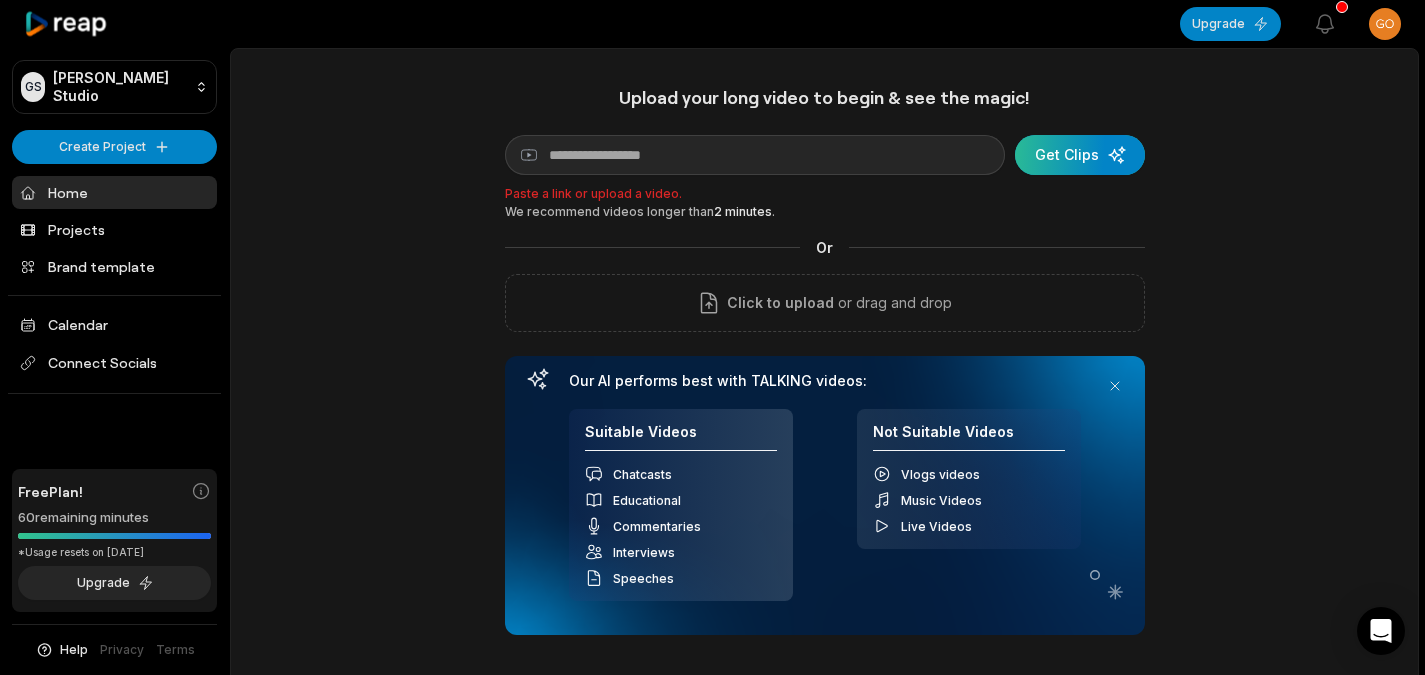 click at bounding box center (1080, 155) 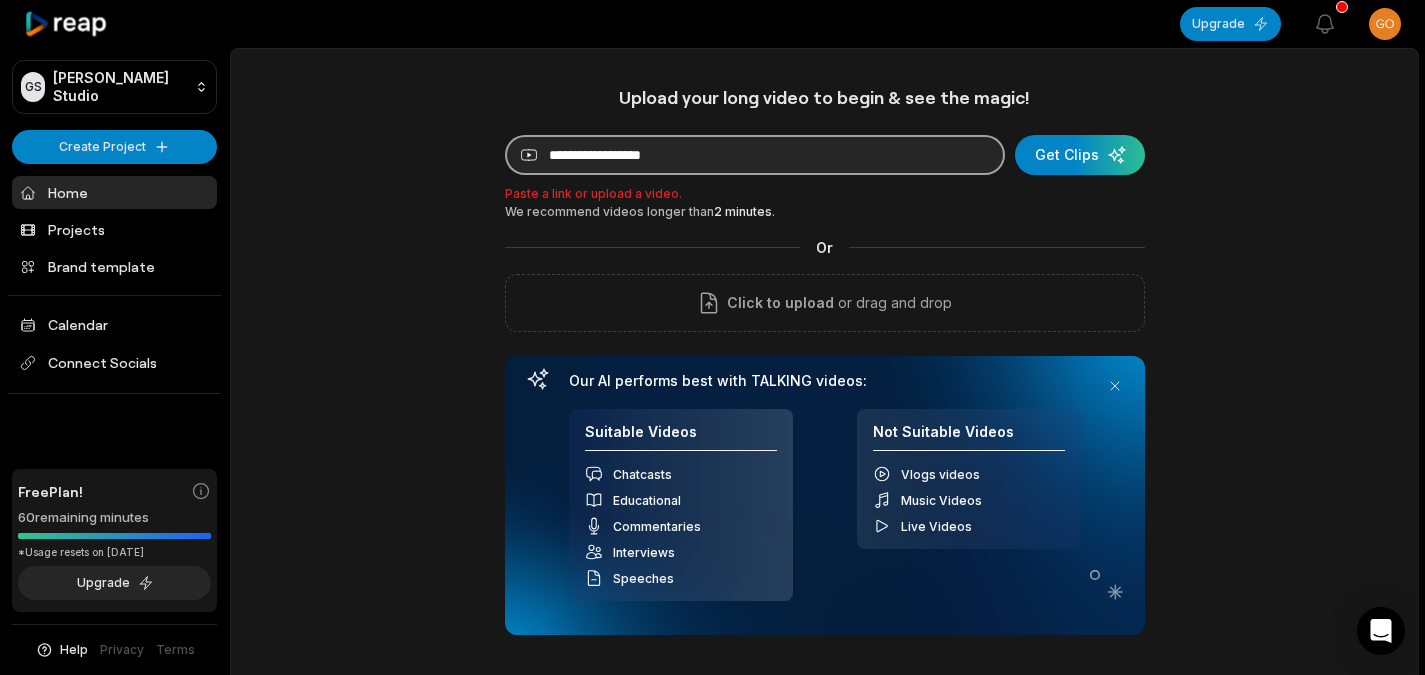 paste on "**********" 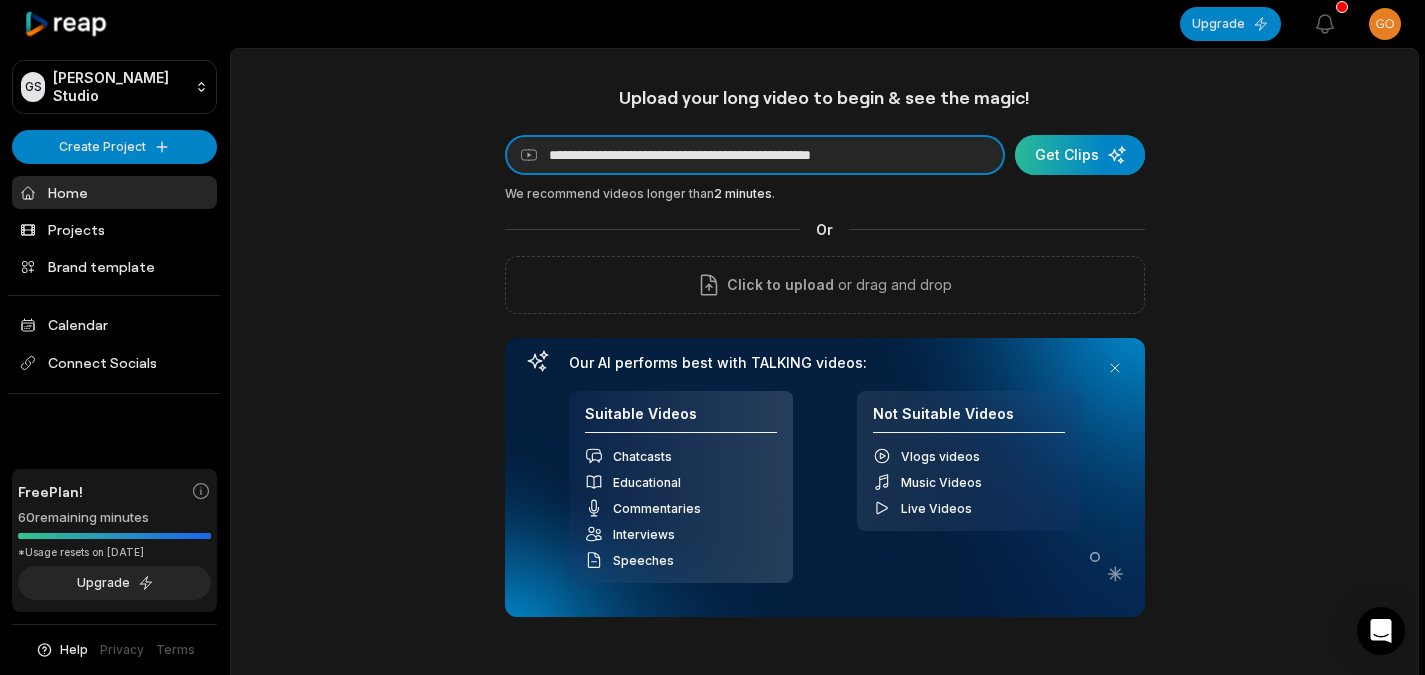 type on "**********" 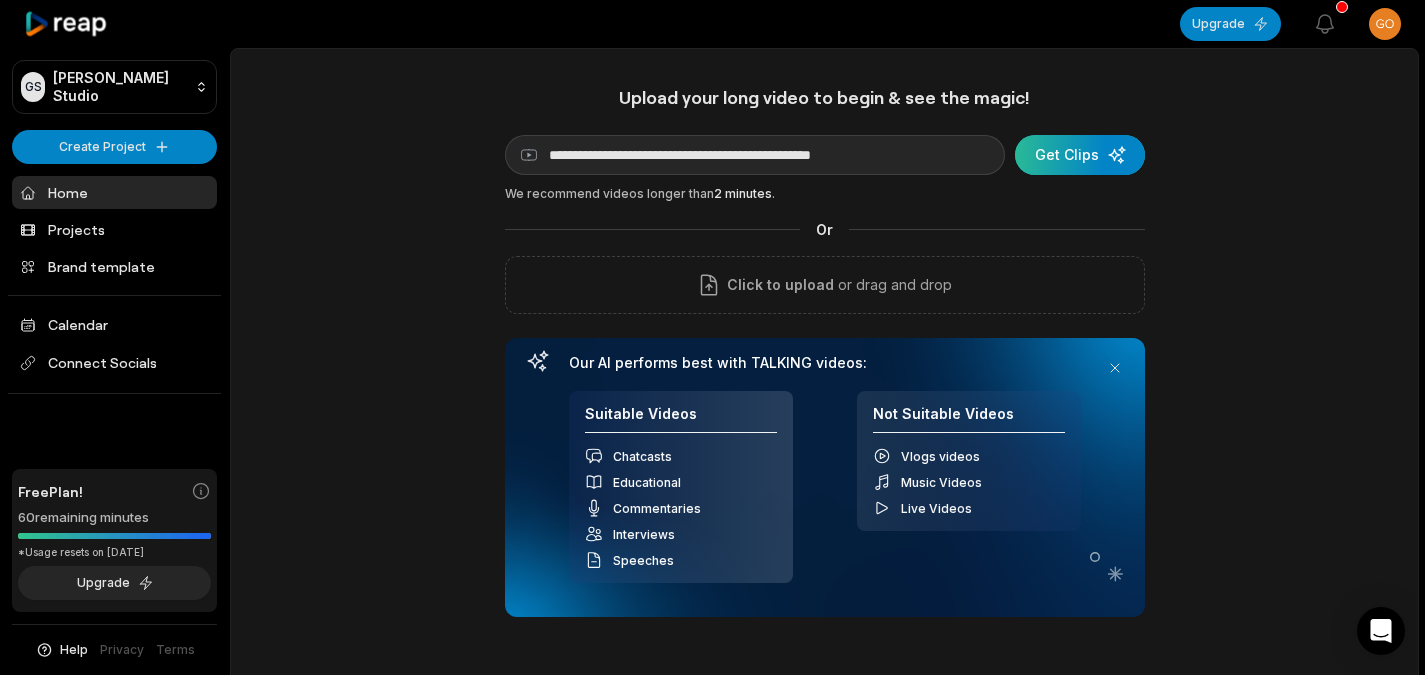 click at bounding box center (1080, 155) 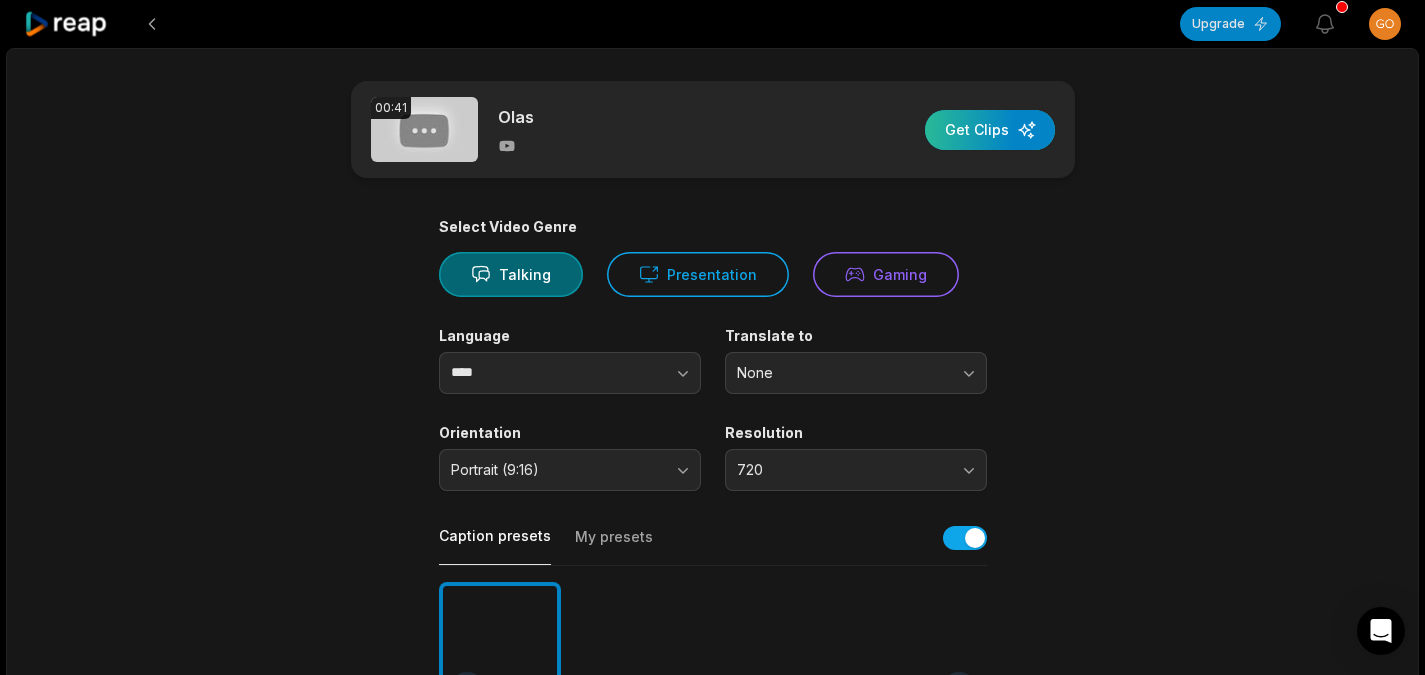 click at bounding box center (990, 130) 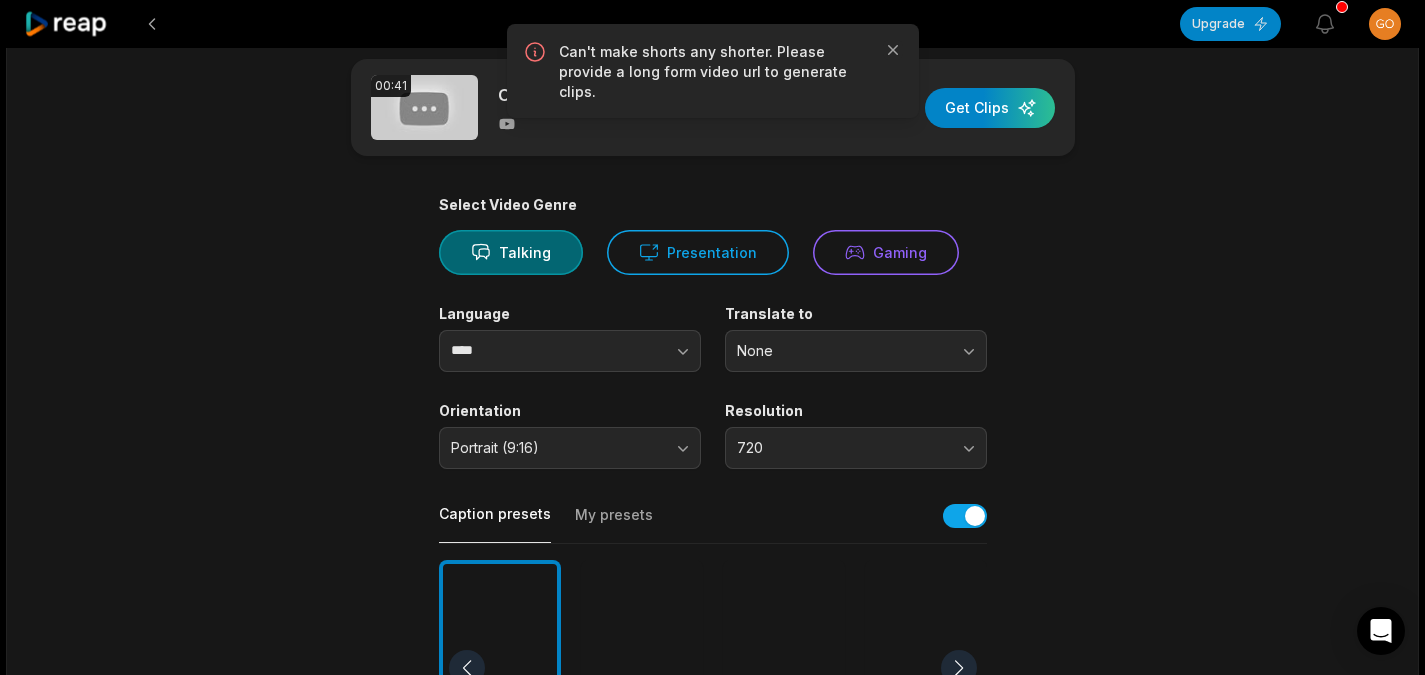 scroll, scrollTop: 0, scrollLeft: 0, axis: both 